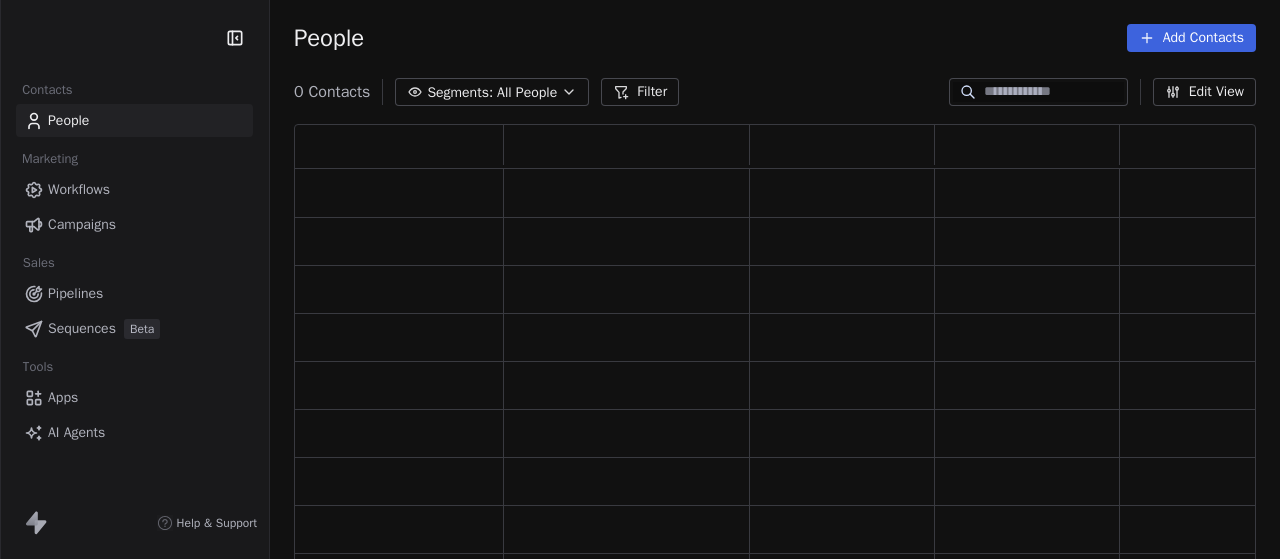 scroll, scrollTop: 0, scrollLeft: 0, axis: both 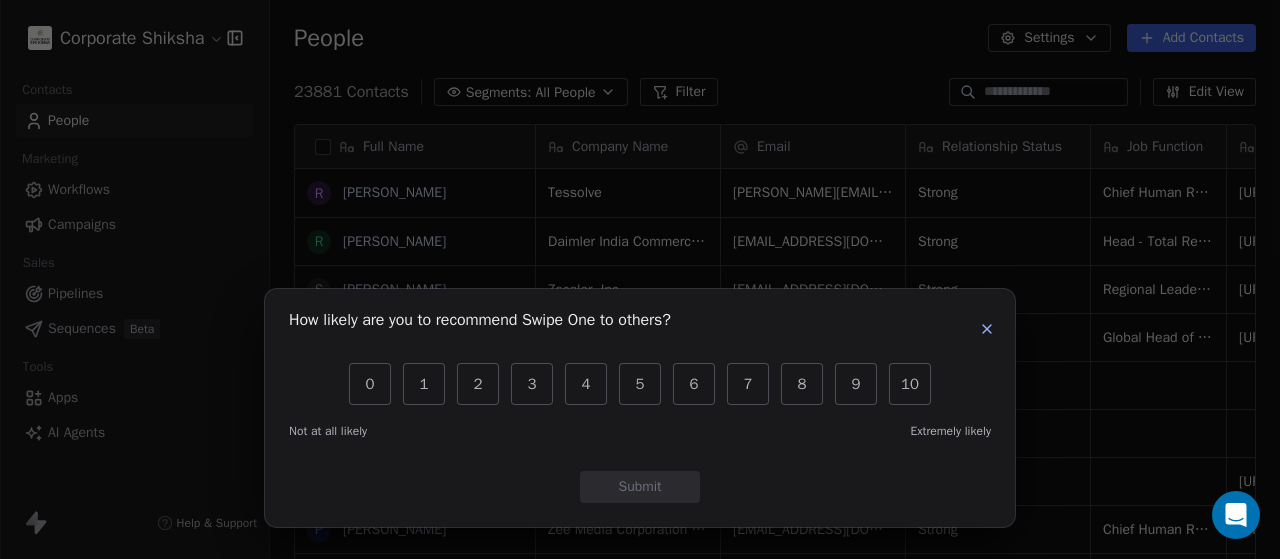 click 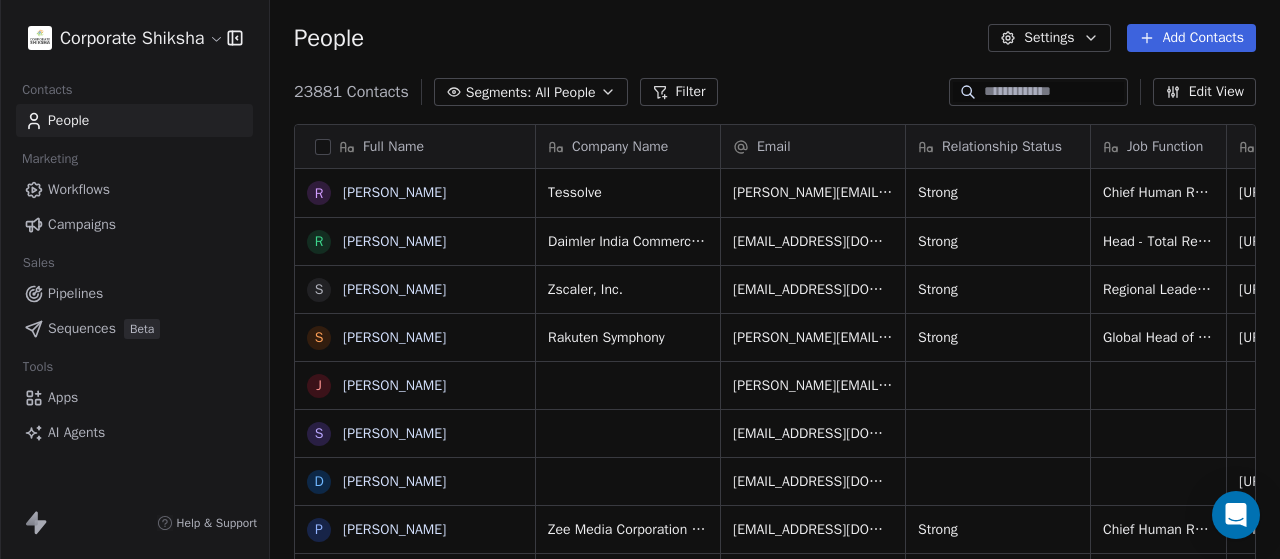 click 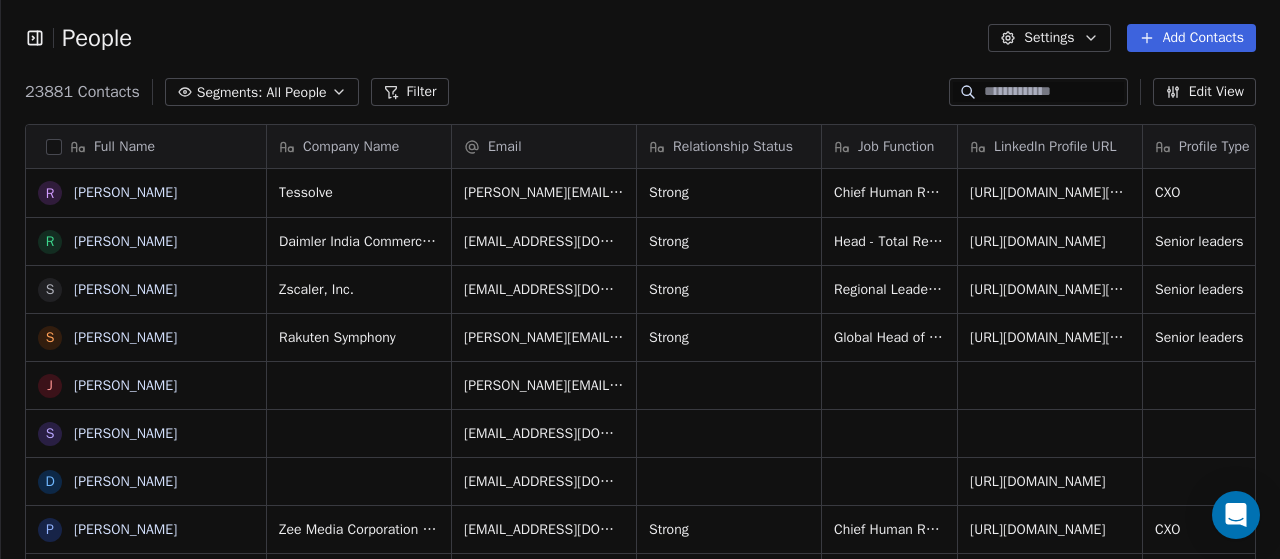 click 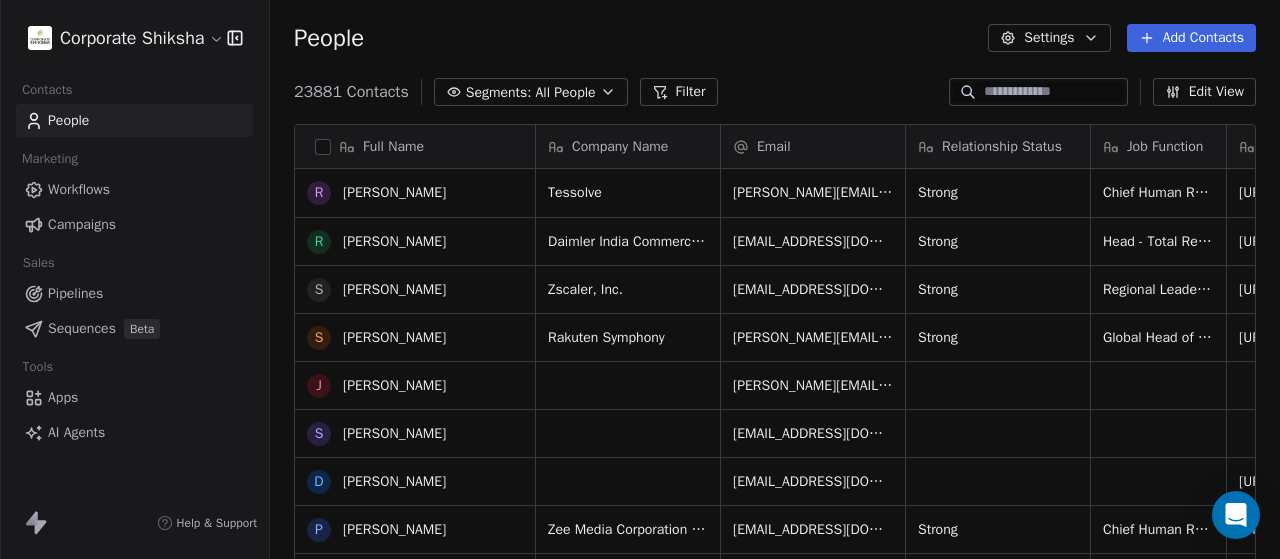 scroll, scrollTop: 200, scrollLeft: 0, axis: vertical 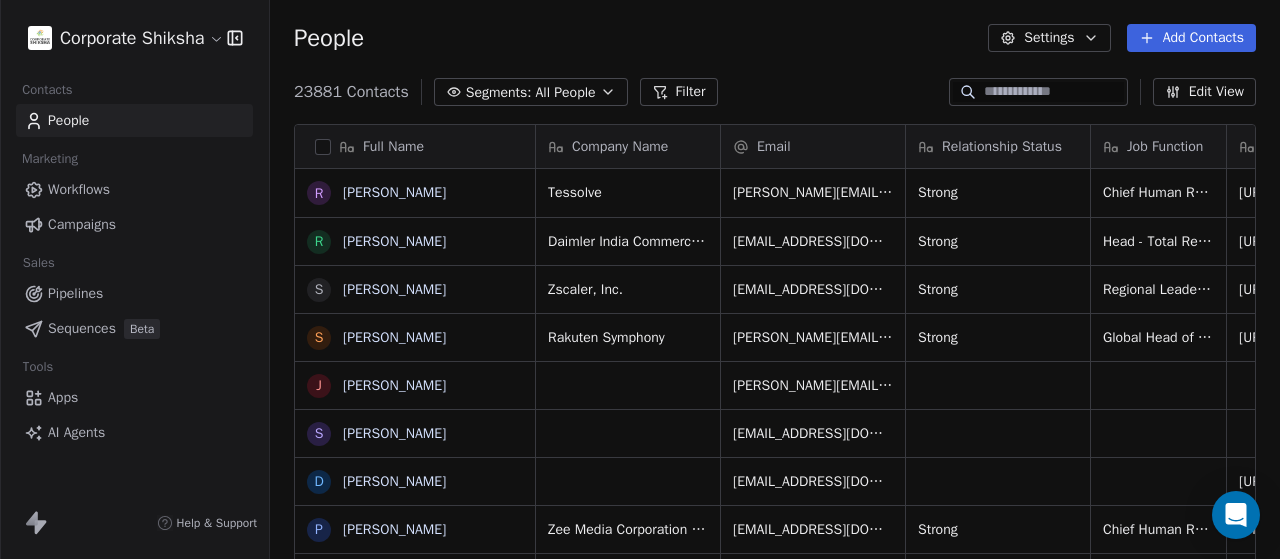 click on "Campaigns" at bounding box center [82, 224] 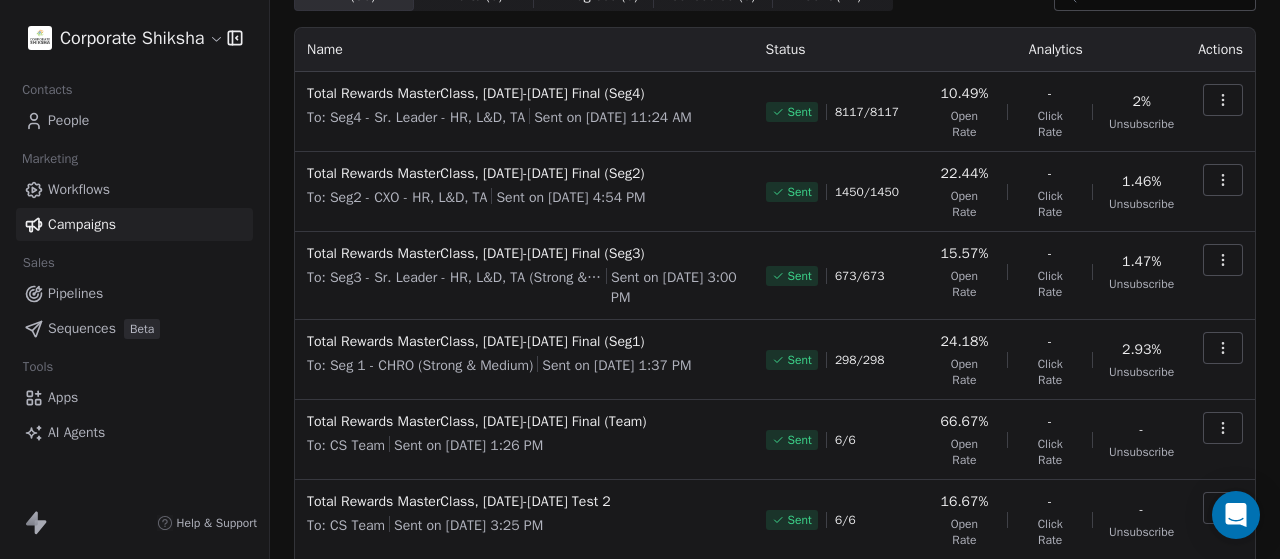 scroll, scrollTop: 0, scrollLeft: 0, axis: both 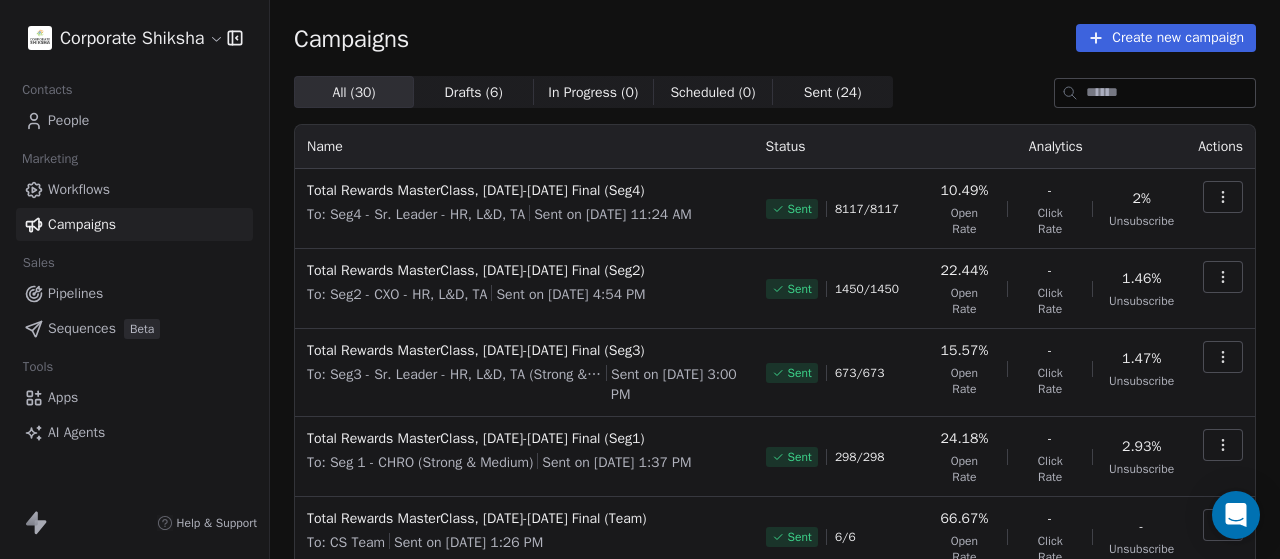 click on "Drafts ( 6 )" at bounding box center [473, 92] 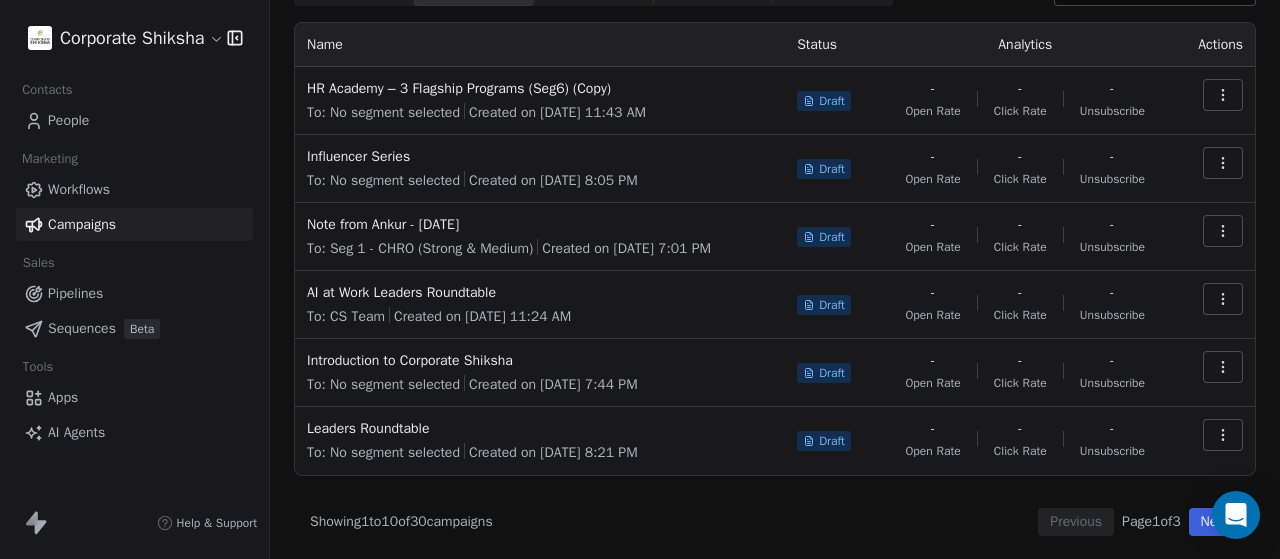 scroll, scrollTop: 0, scrollLeft: 0, axis: both 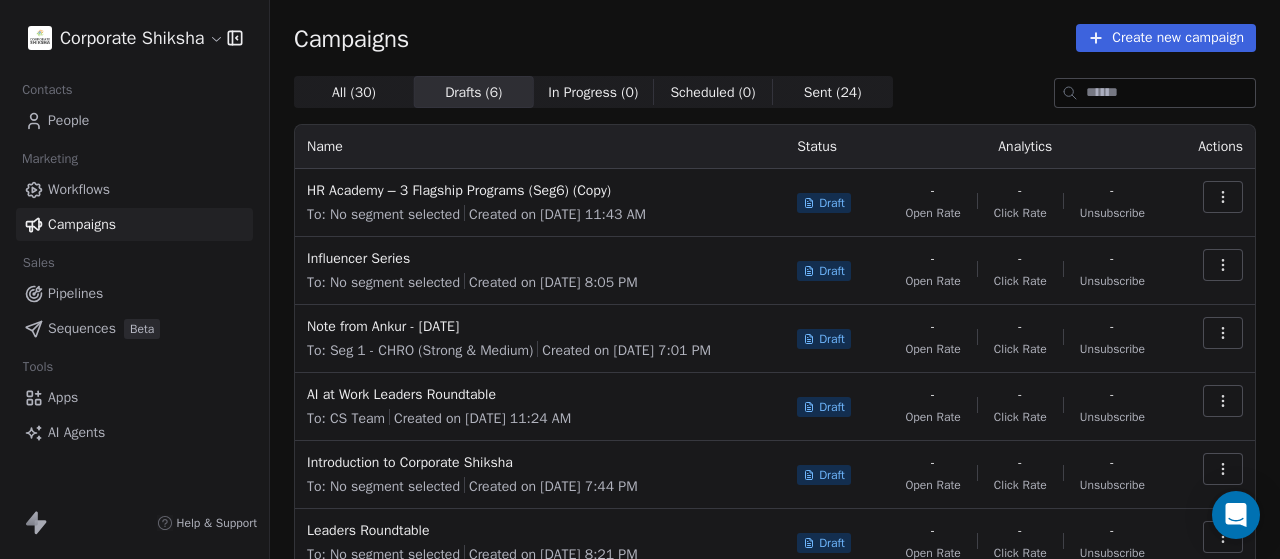 click on "Create new campaign" at bounding box center (1166, 38) 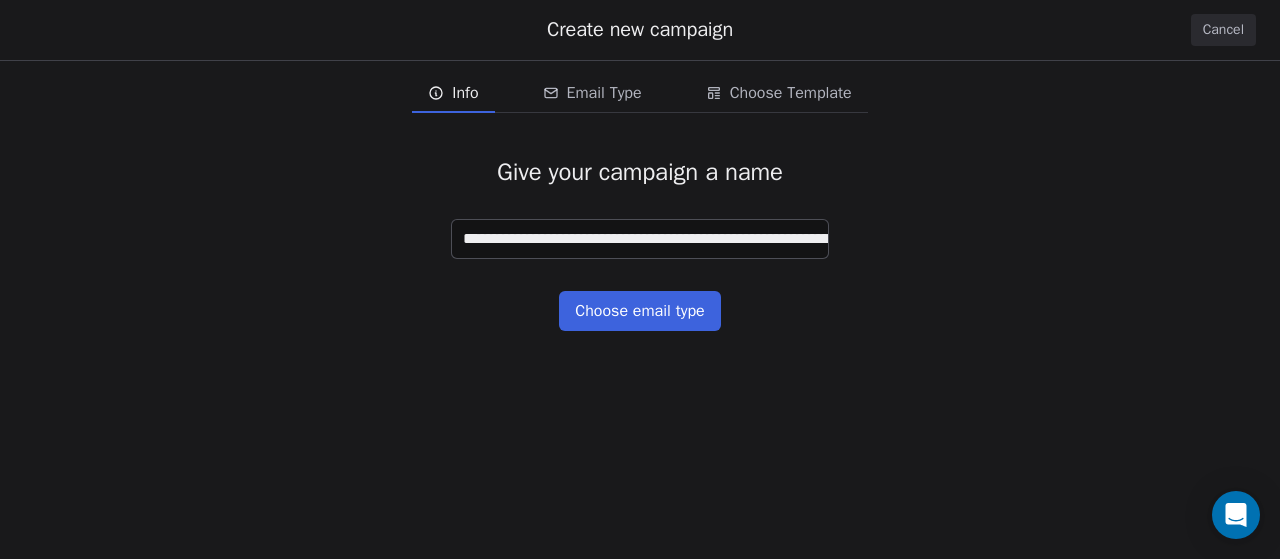 scroll, scrollTop: 0, scrollLeft: 231, axis: horizontal 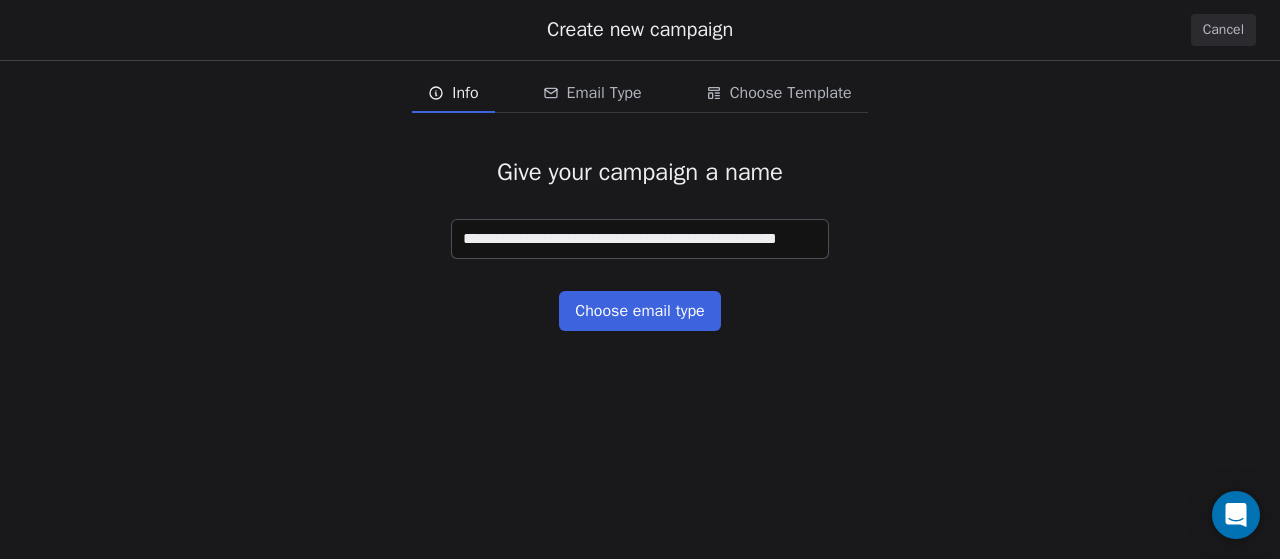 type on "**********" 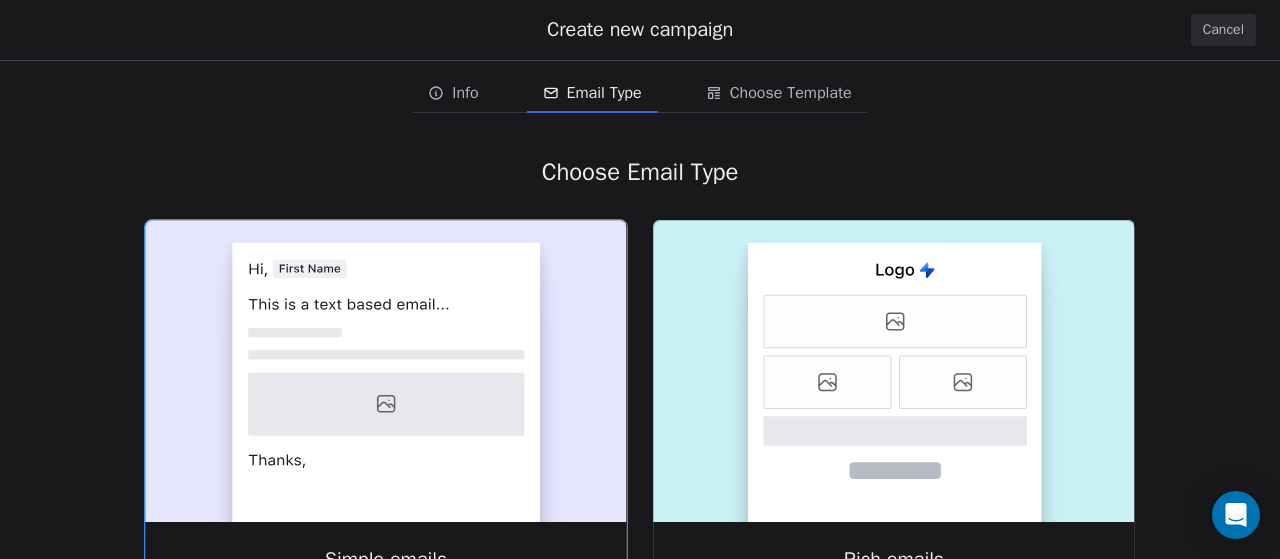 click 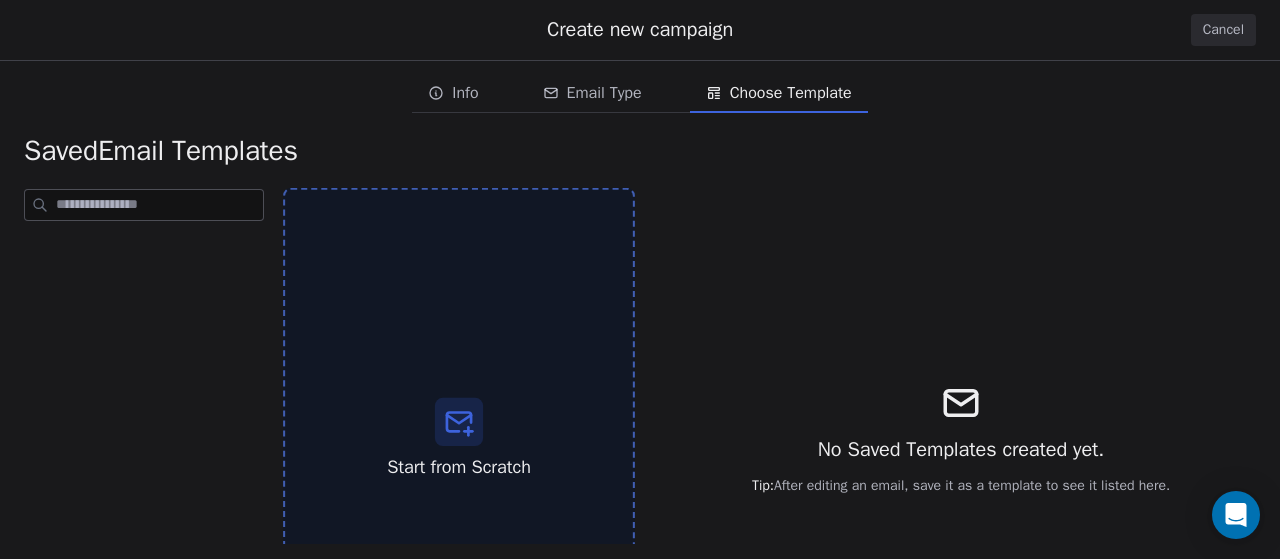 scroll, scrollTop: 0, scrollLeft: 0, axis: both 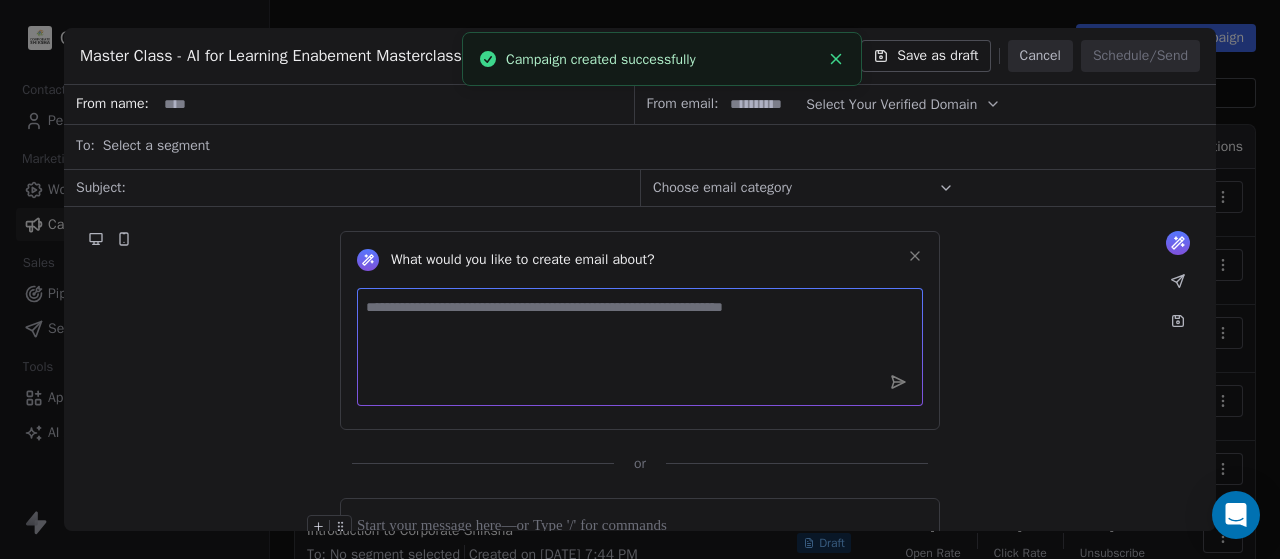 click at bounding box center [640, 347] 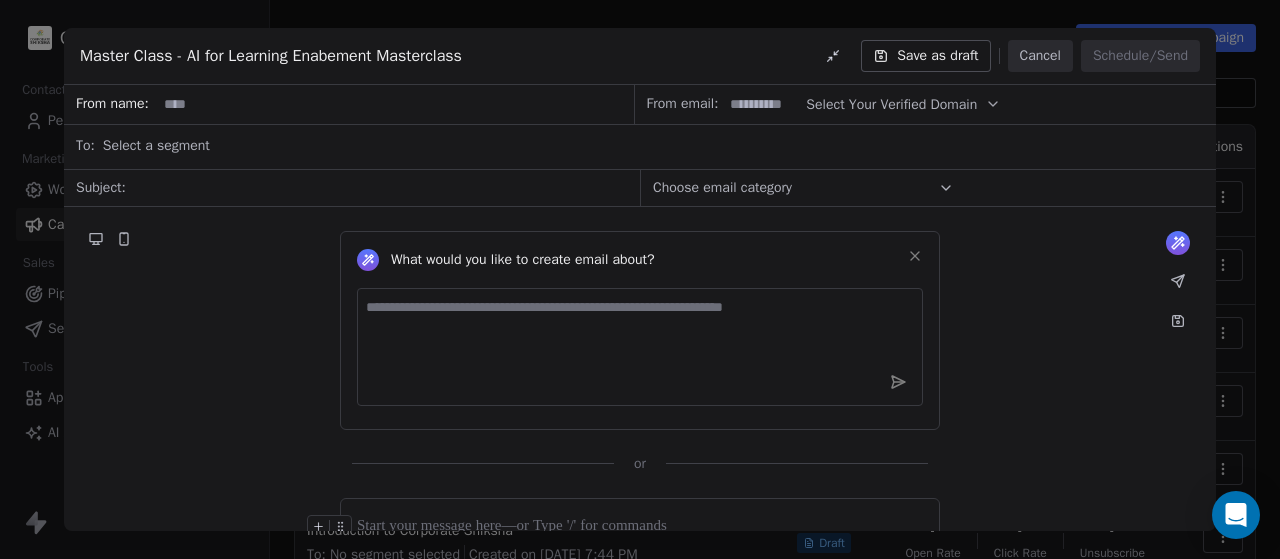 click 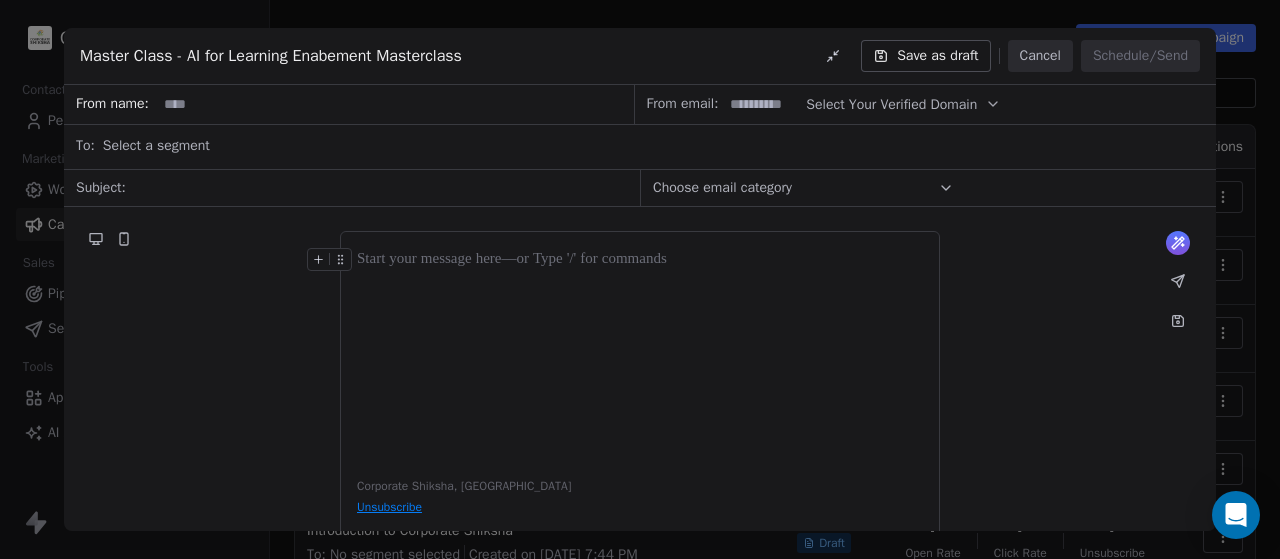 click on "What would you like to create email about? or Corporate Shiksha, India Unsubscribe" at bounding box center (640, 390) 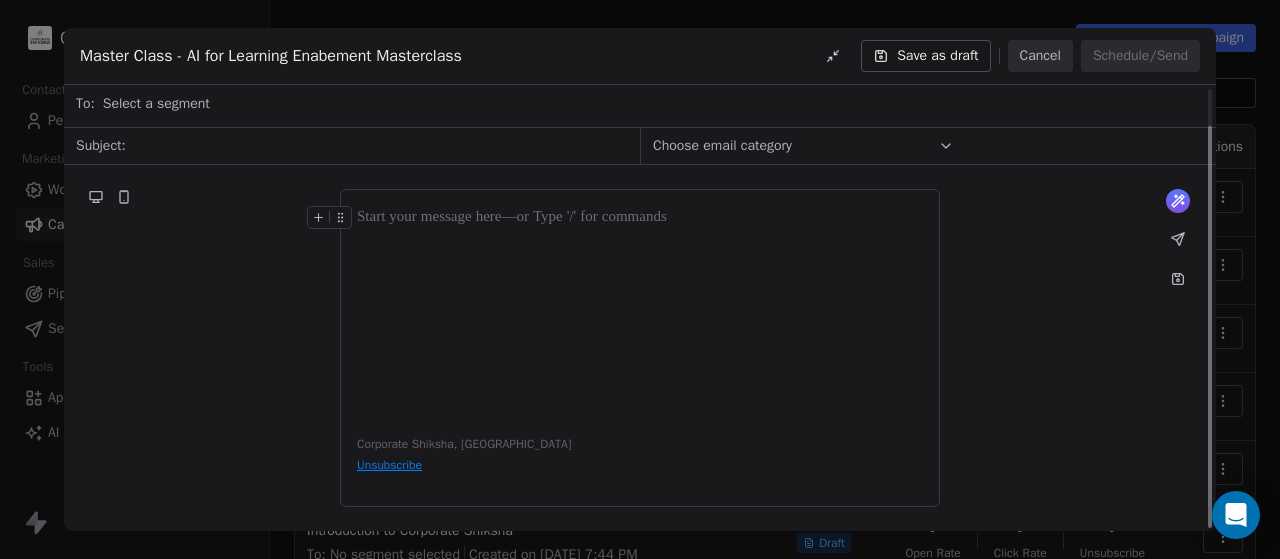 scroll, scrollTop: 0, scrollLeft: 0, axis: both 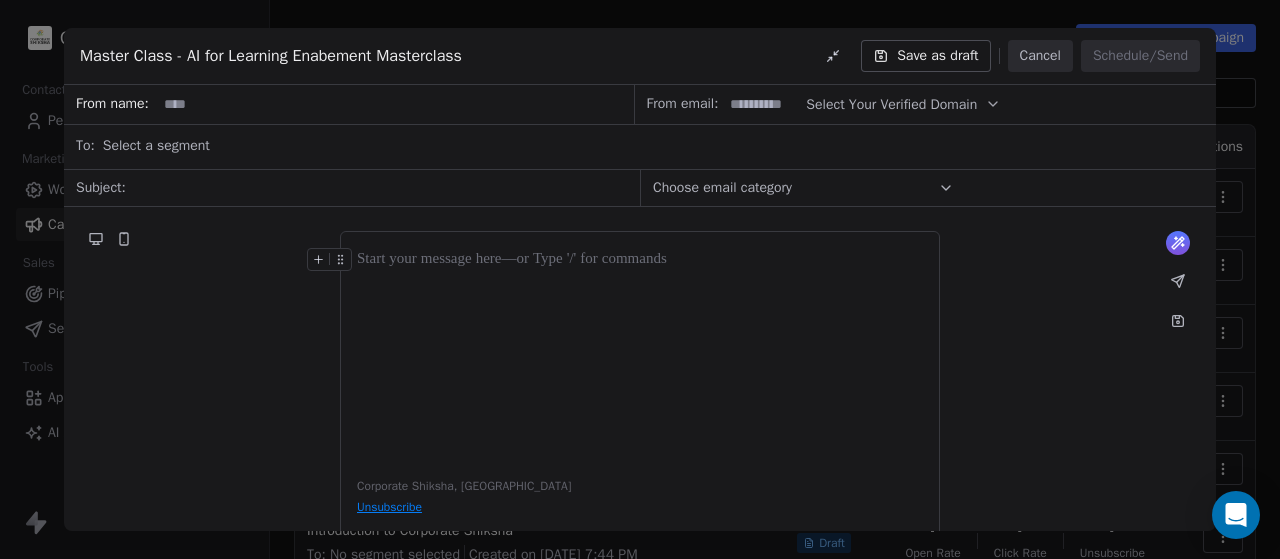 click on "Save as draft" at bounding box center [925, 56] 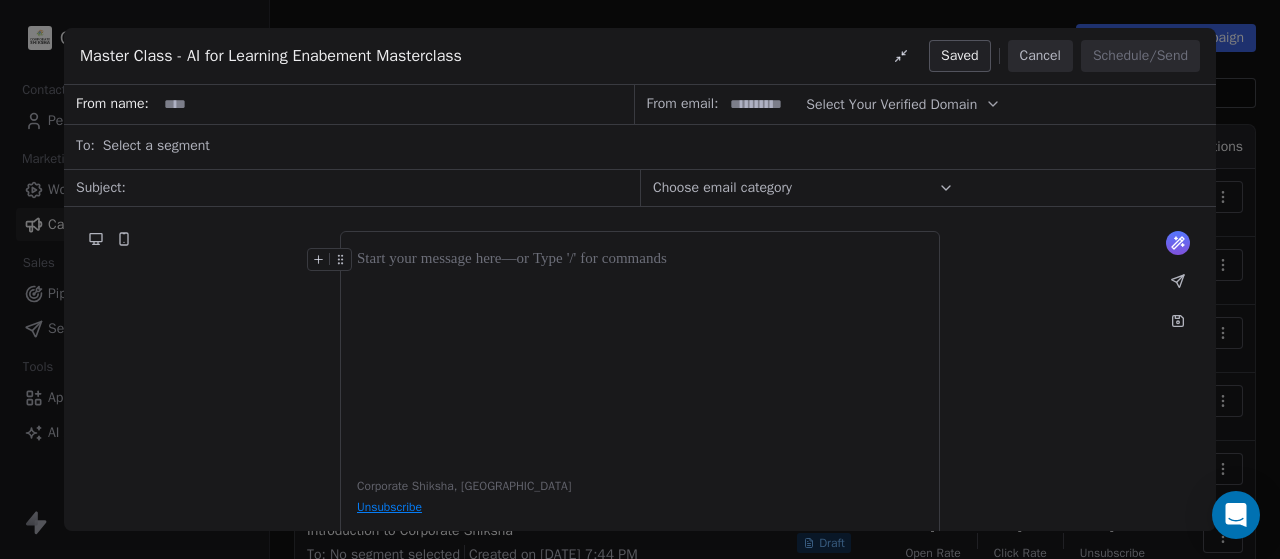 click on "Master Class - AI for Learning Enabement Masterclass Saved Cancel Schedule/Send From name: From email: Select Your Verified Domain To: Select a segment Subject: Choose email category What would you like to create email about? or Corporate Shiksha, India Unsubscribe" at bounding box center [640, 279] 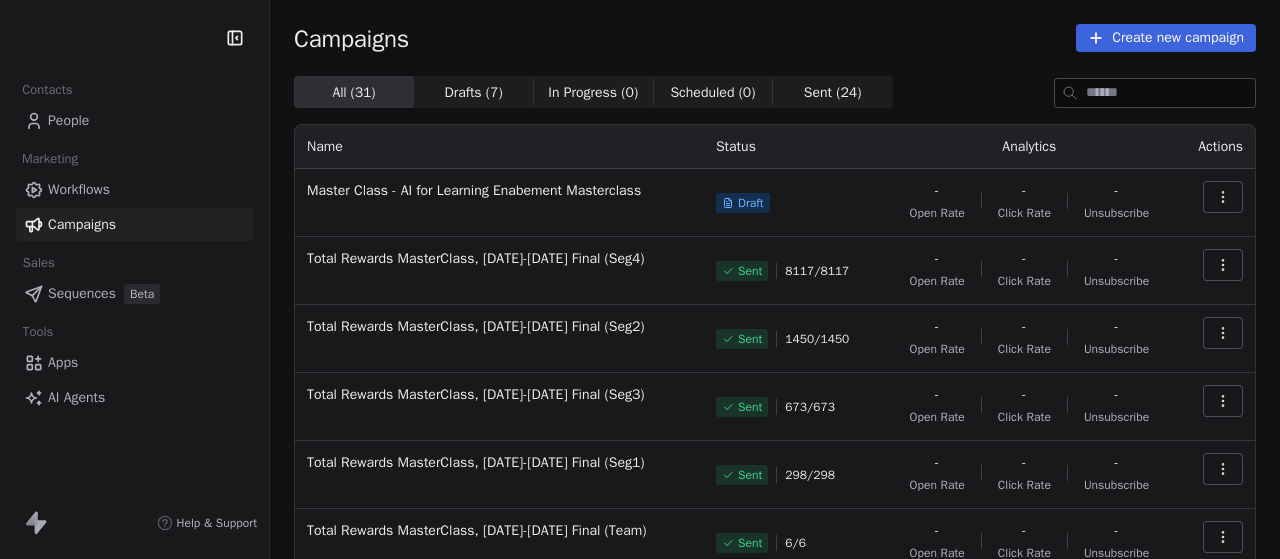 scroll, scrollTop: 0, scrollLeft: 0, axis: both 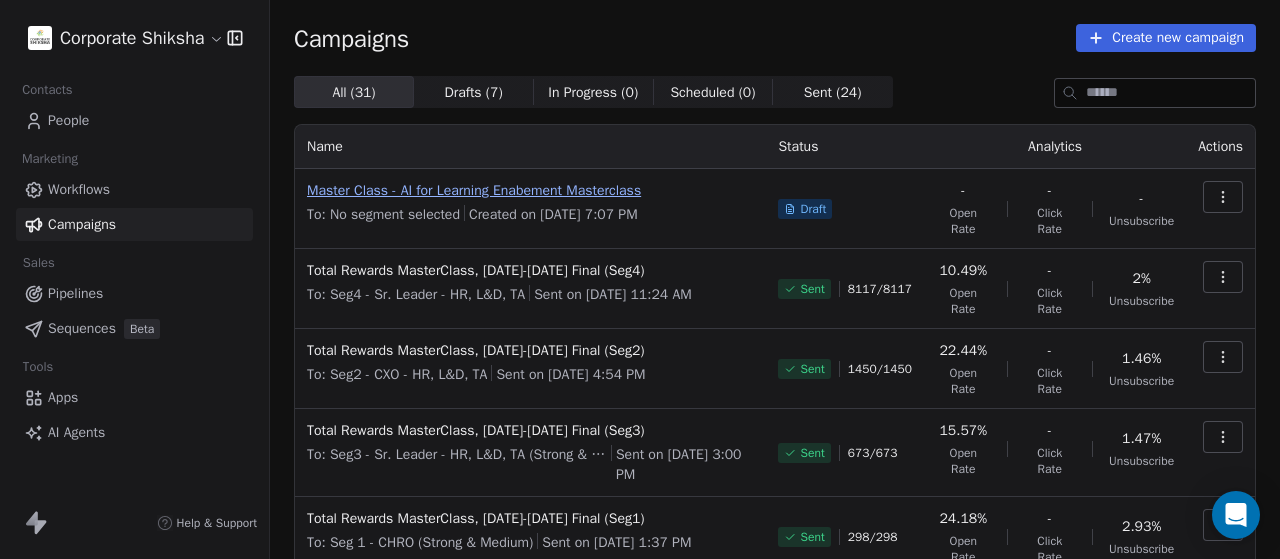 click on "Master Class - AI for Learning Enabement Masterclass" at bounding box center (530, 191) 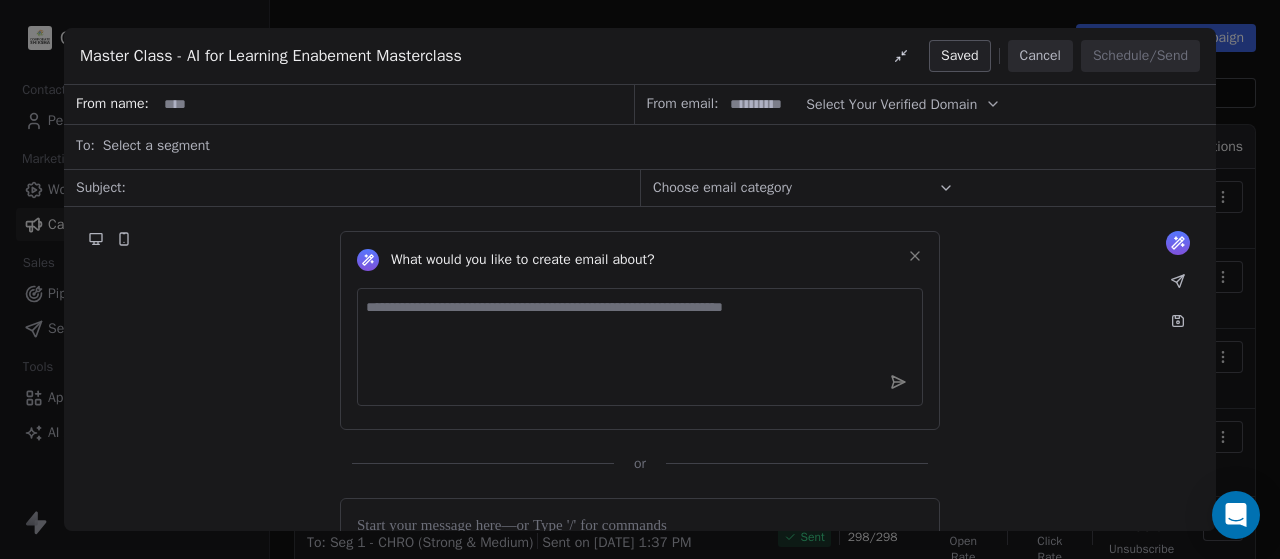 click 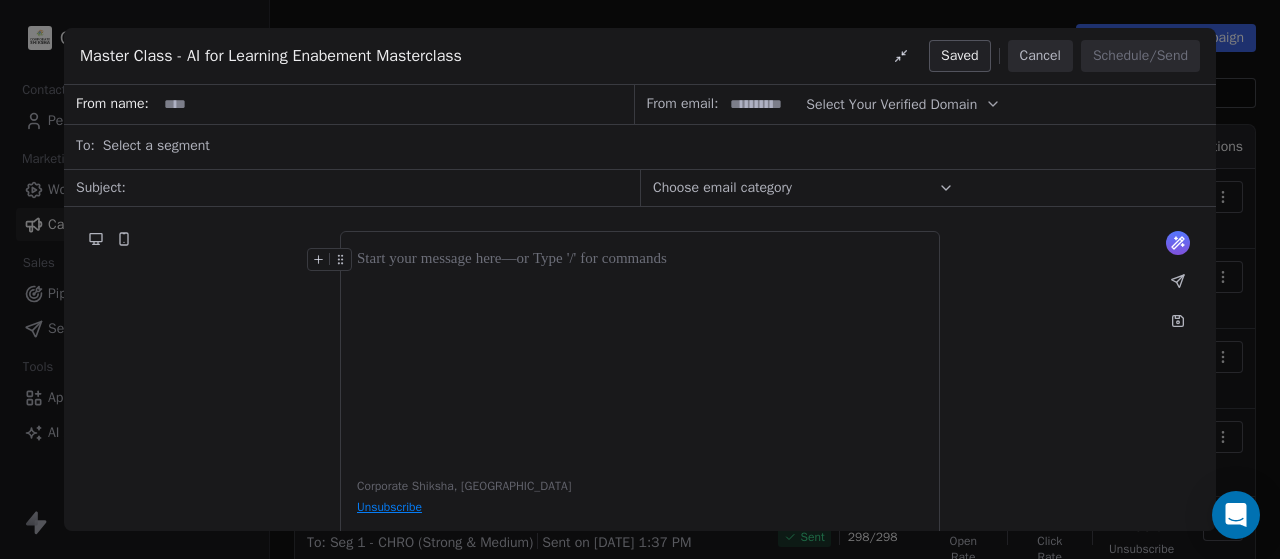 click at bounding box center [395, 104] 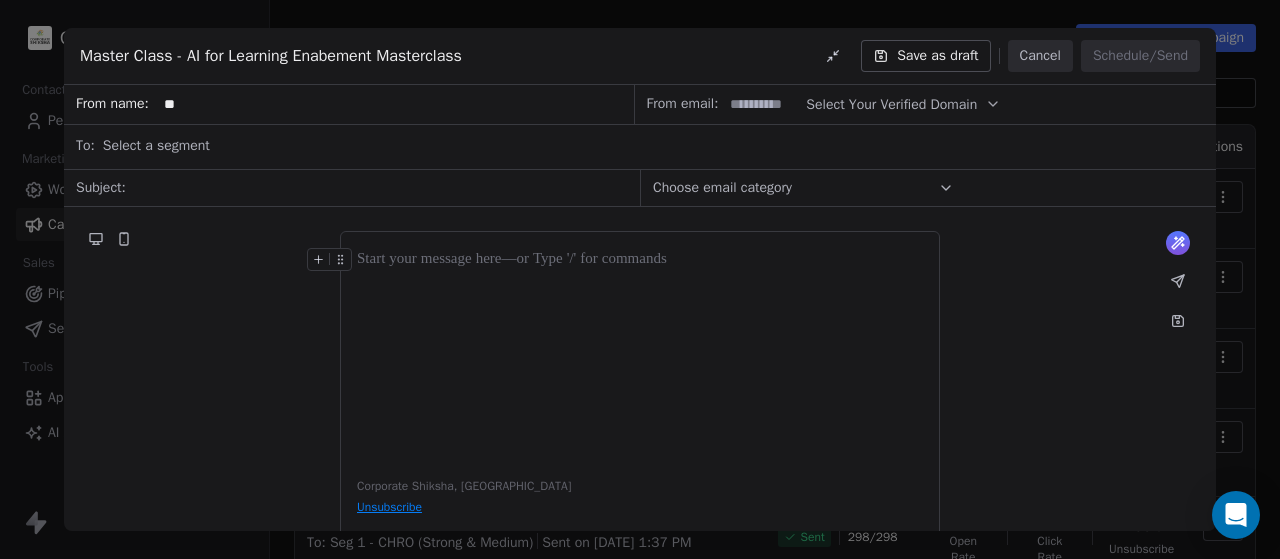 type on "*" 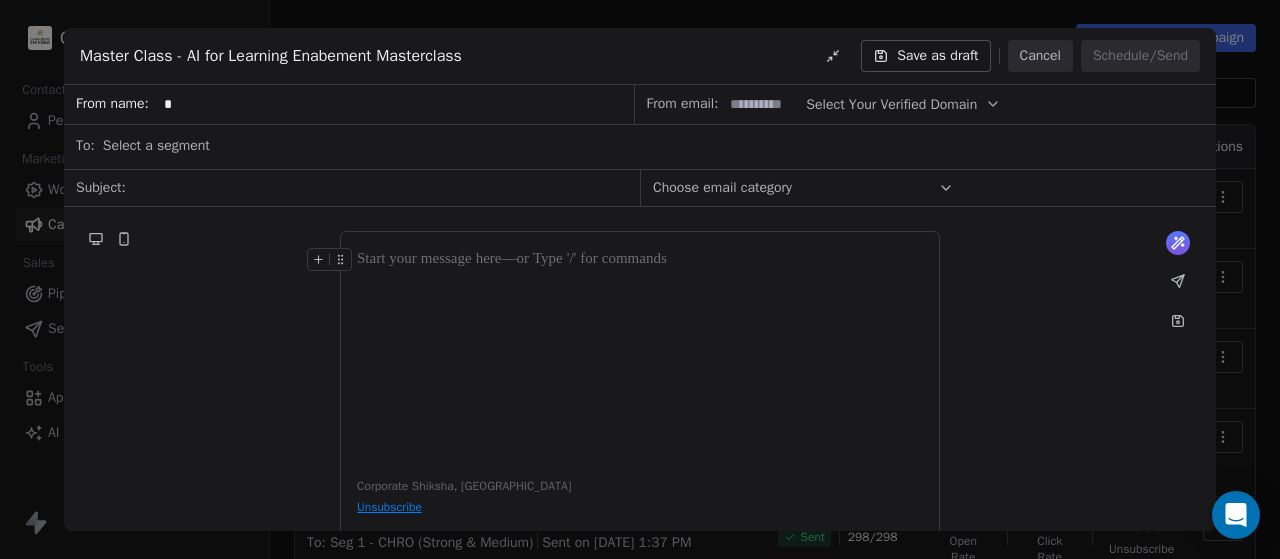 type 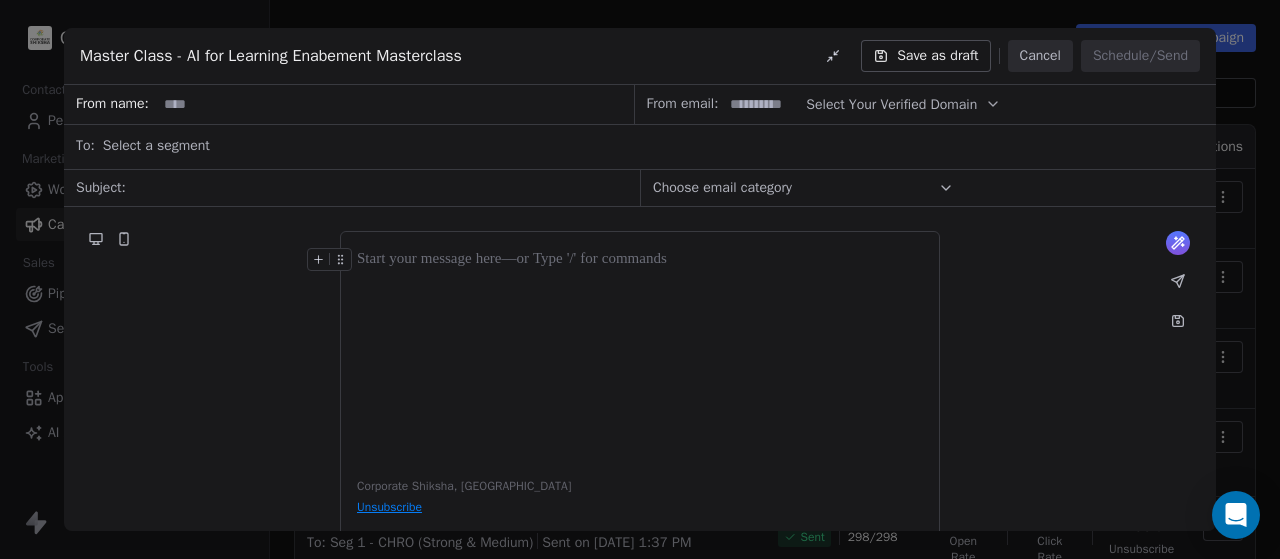 click on "Select a segment" at bounding box center (653, 146) 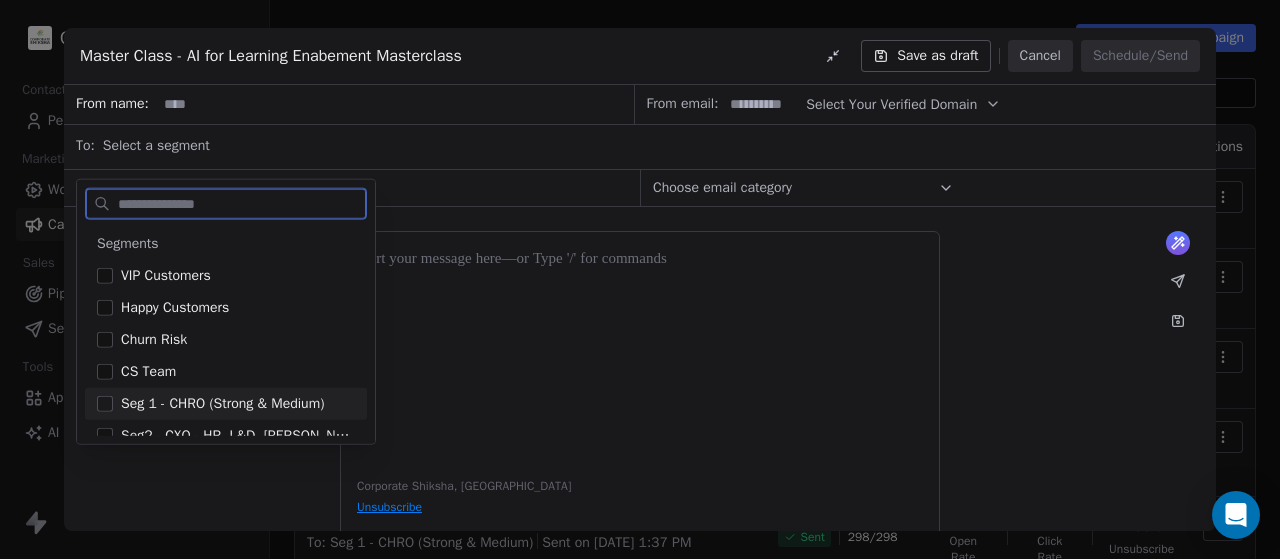 click on "Seg 1 - CHRO (Strong & Medium)" at bounding box center (222, 404) 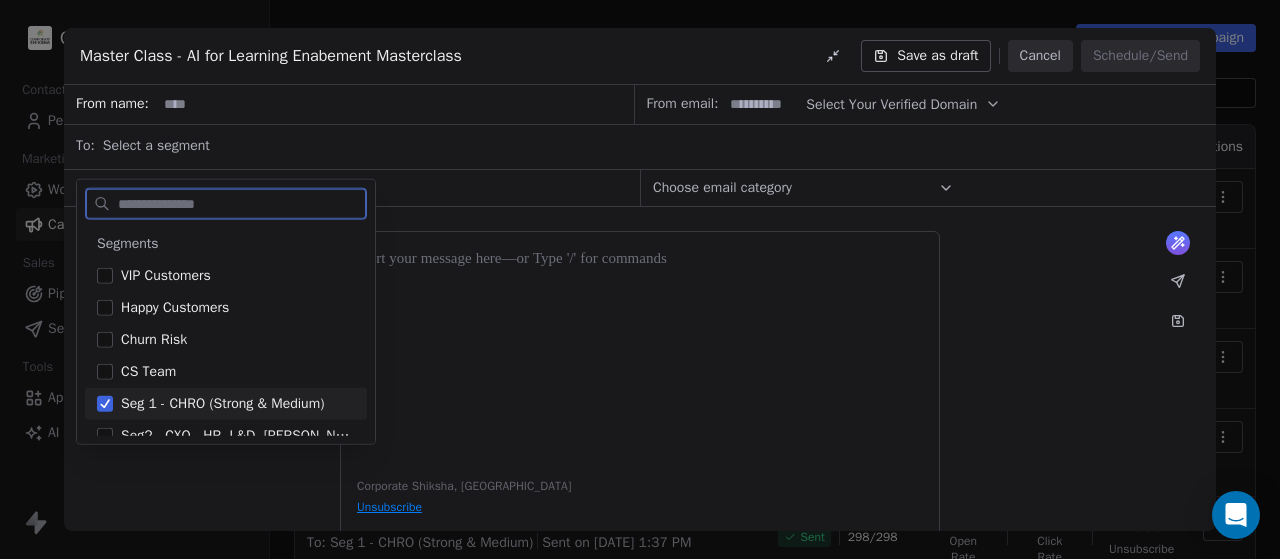click on "Seg 1 - CHRO (Strong & Medium)" at bounding box center (226, 404) 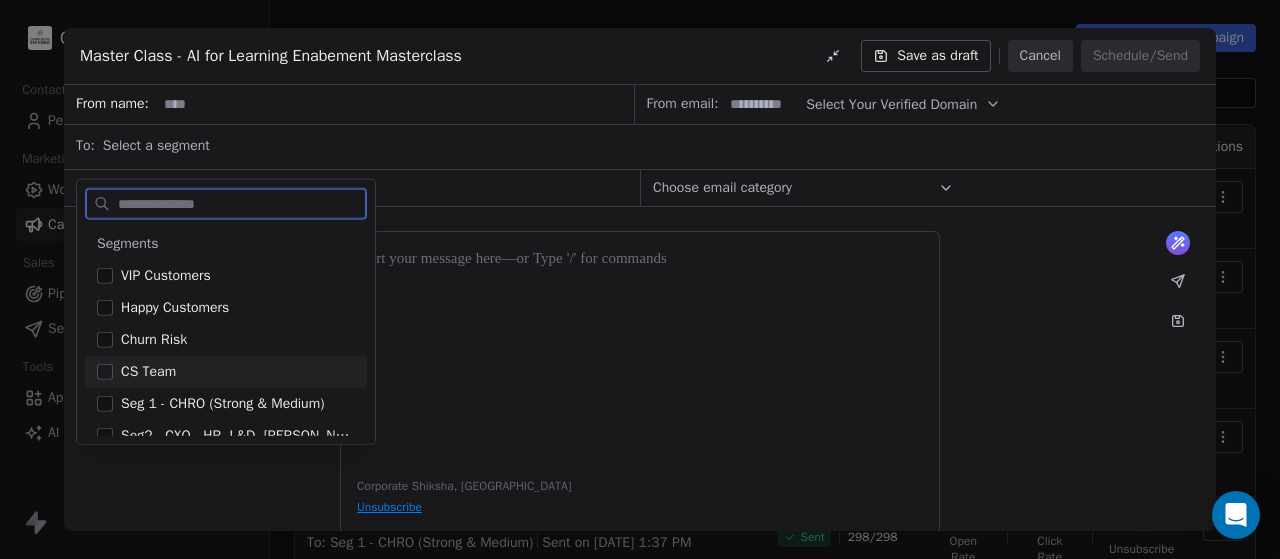 click at bounding box center (105, 372) 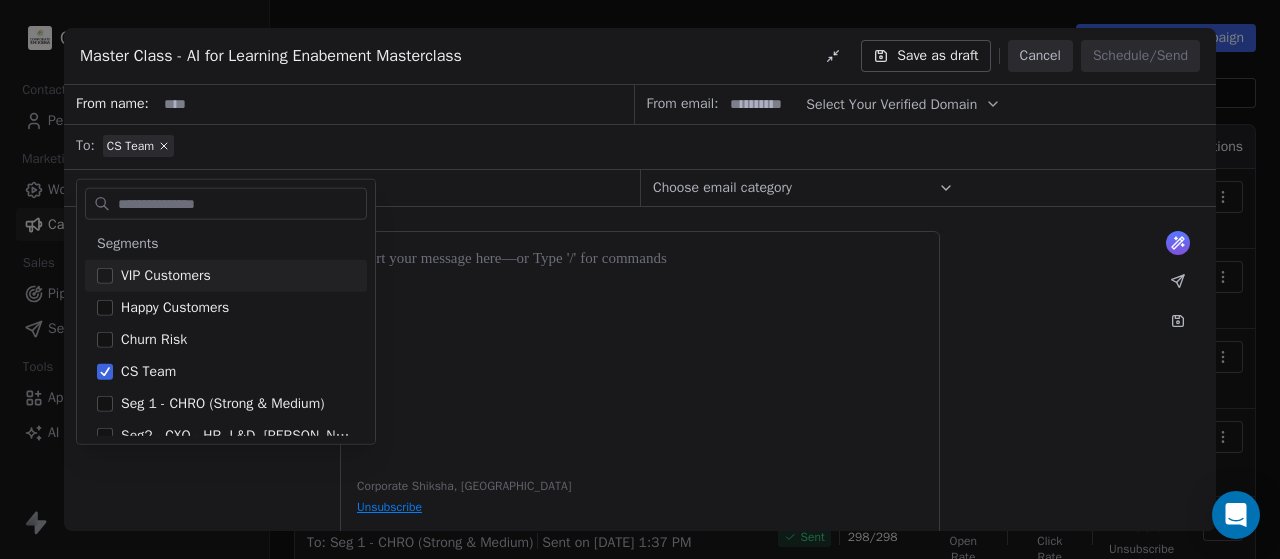 click on "CS Team" at bounding box center [653, 146] 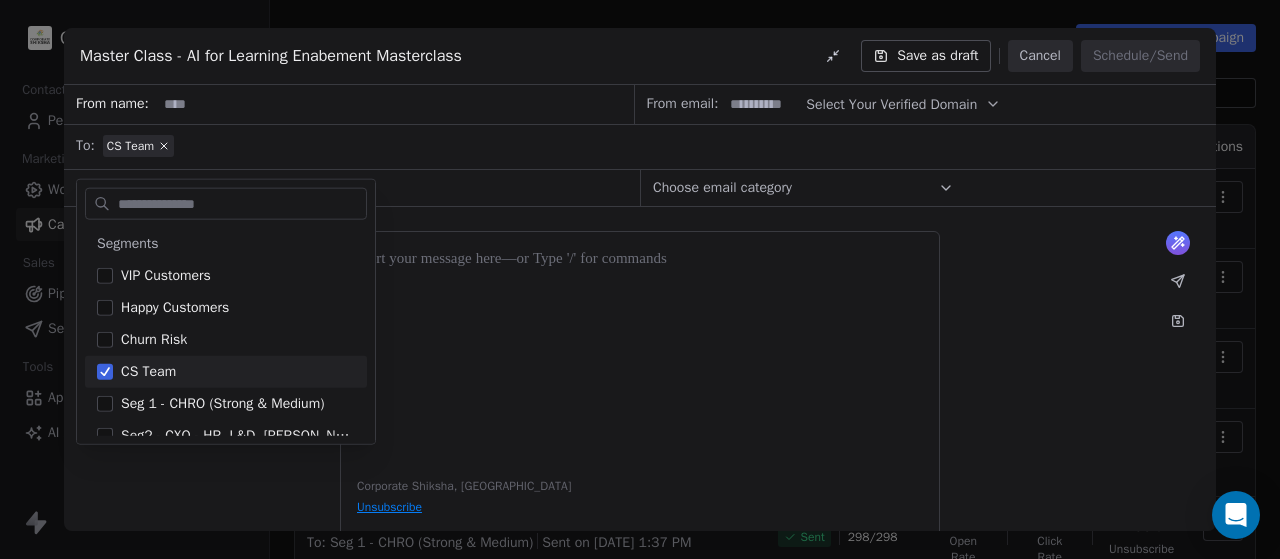 click at bounding box center (377, 188) 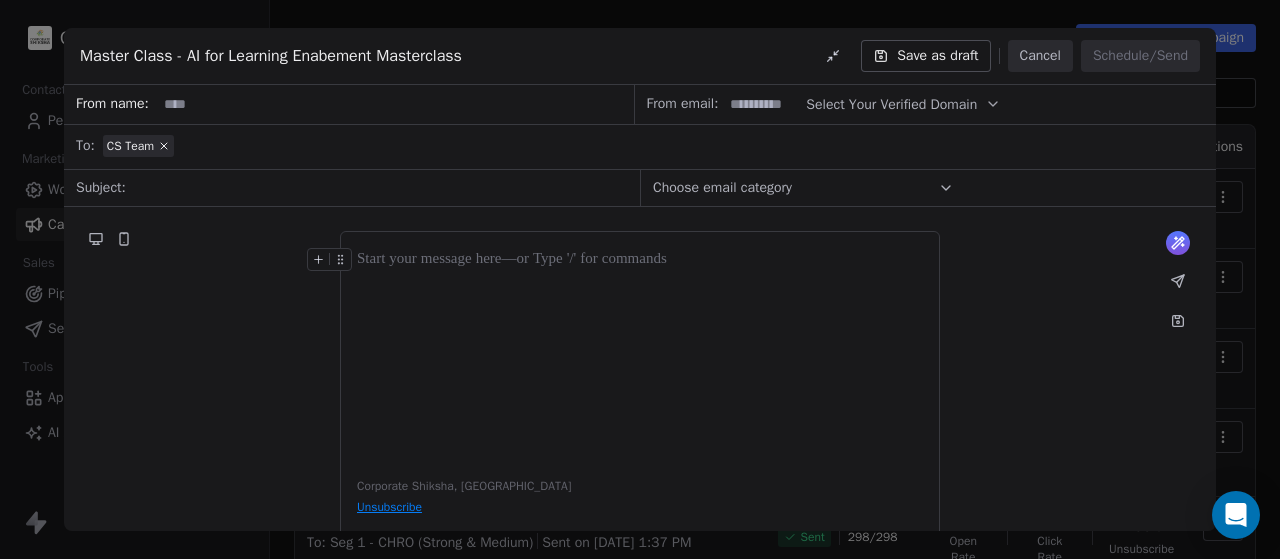 click on "Choose email category" at bounding box center [722, 188] 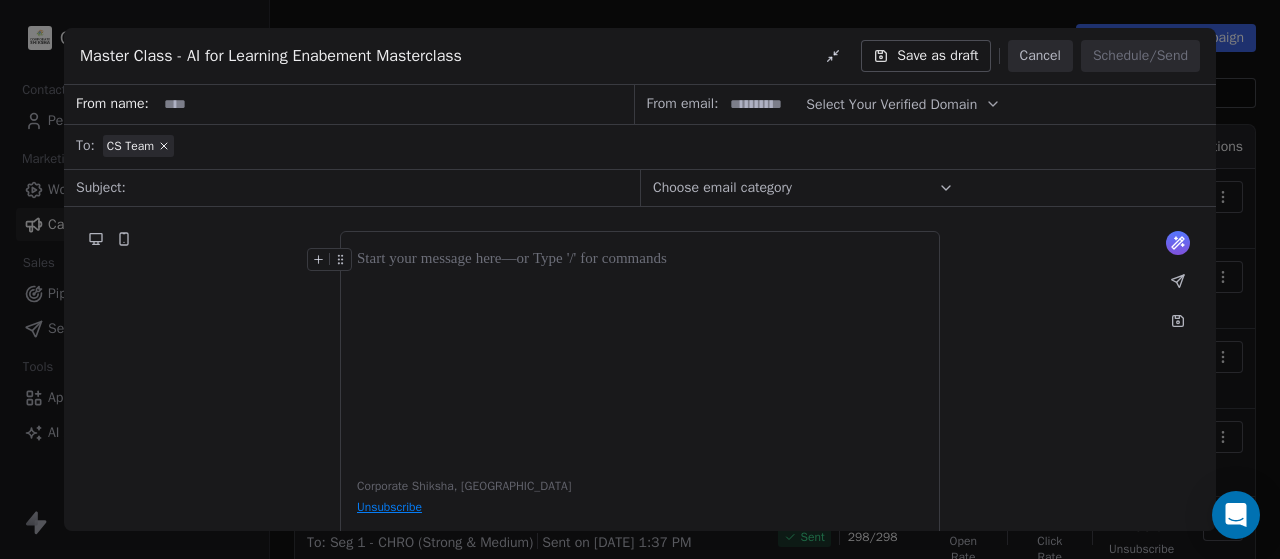 click at bounding box center [640, 353] 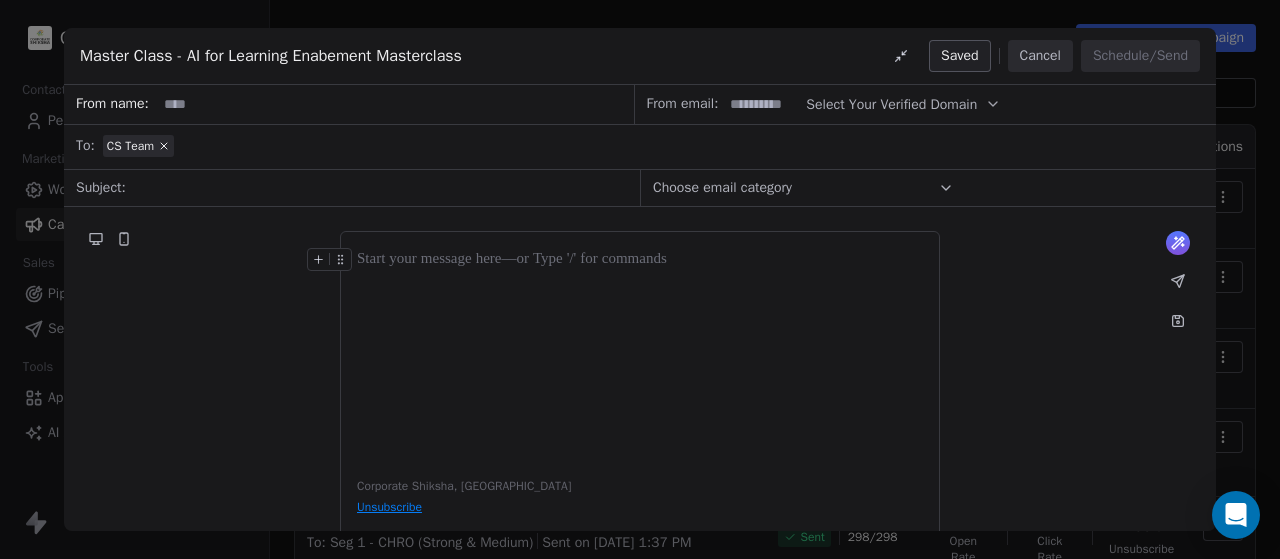 click at bounding box center (640, 353) 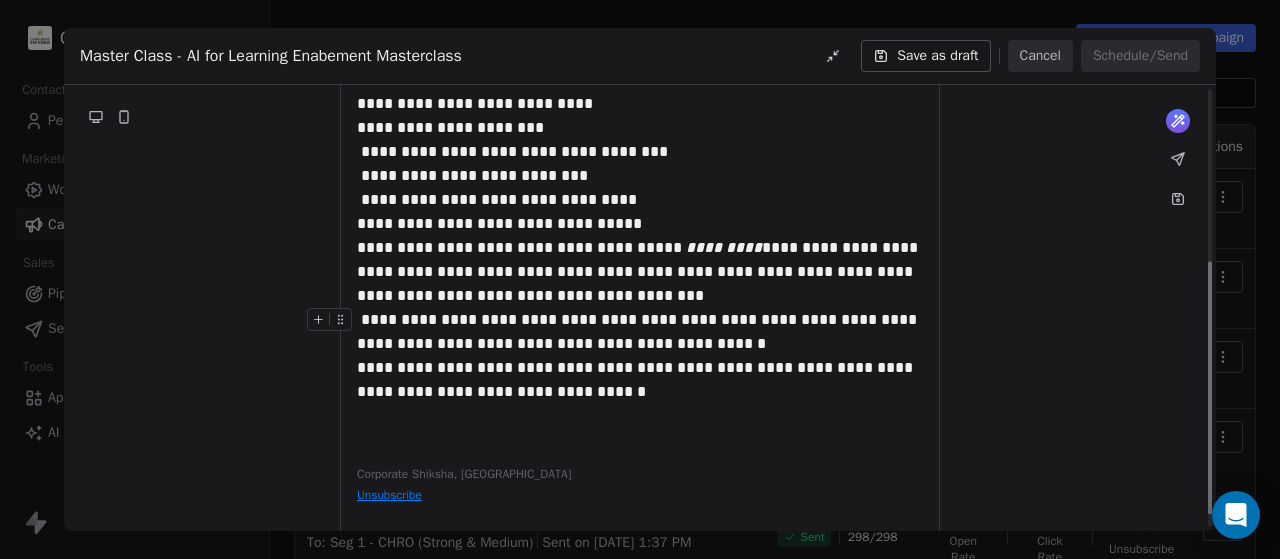 scroll, scrollTop: 328, scrollLeft: 0, axis: vertical 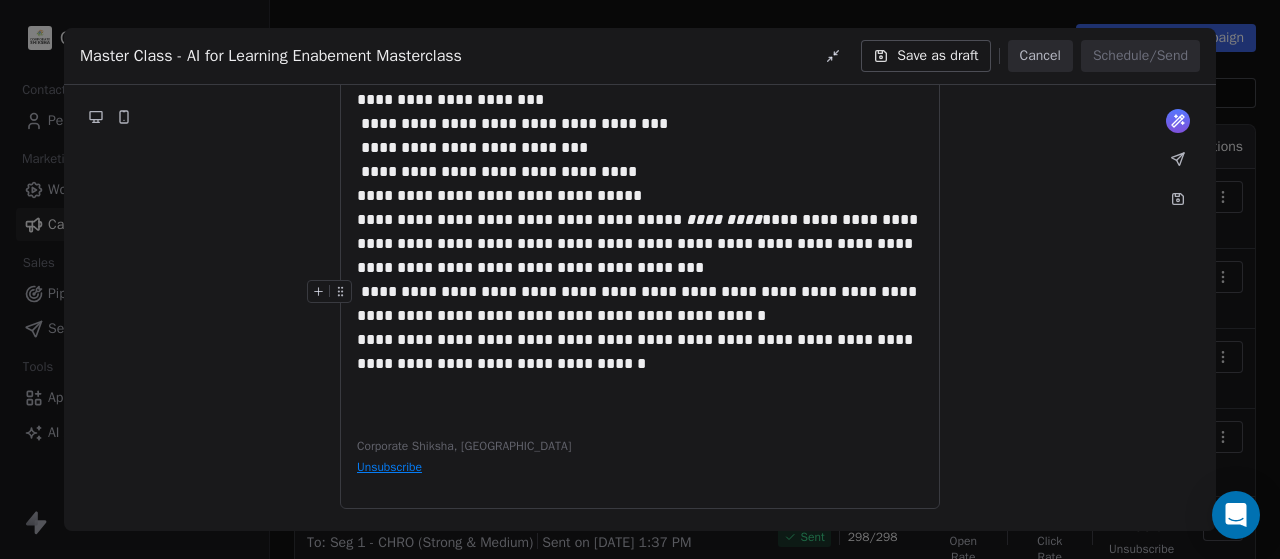 click on "**********" at bounding box center [639, 303] 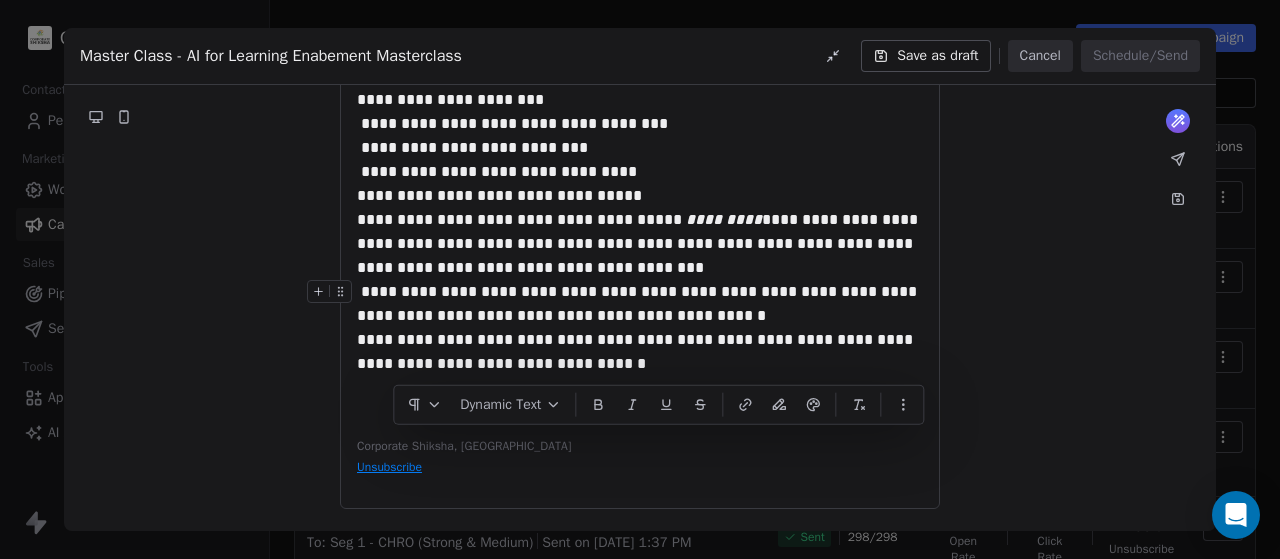 click on "**********" at bounding box center (639, 303) 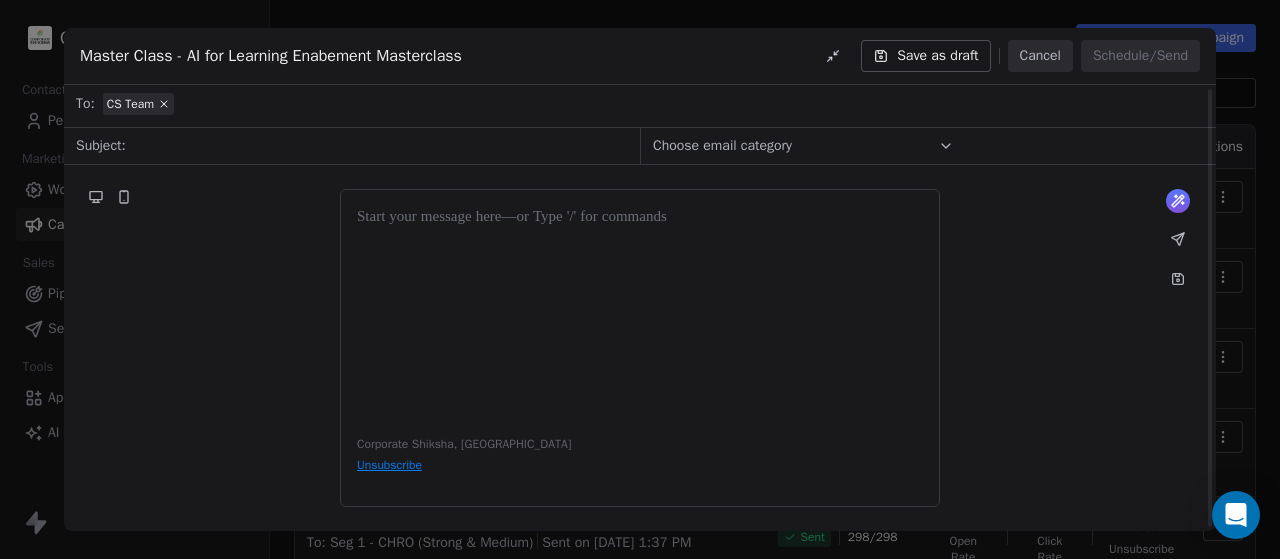 scroll, scrollTop: 42, scrollLeft: 0, axis: vertical 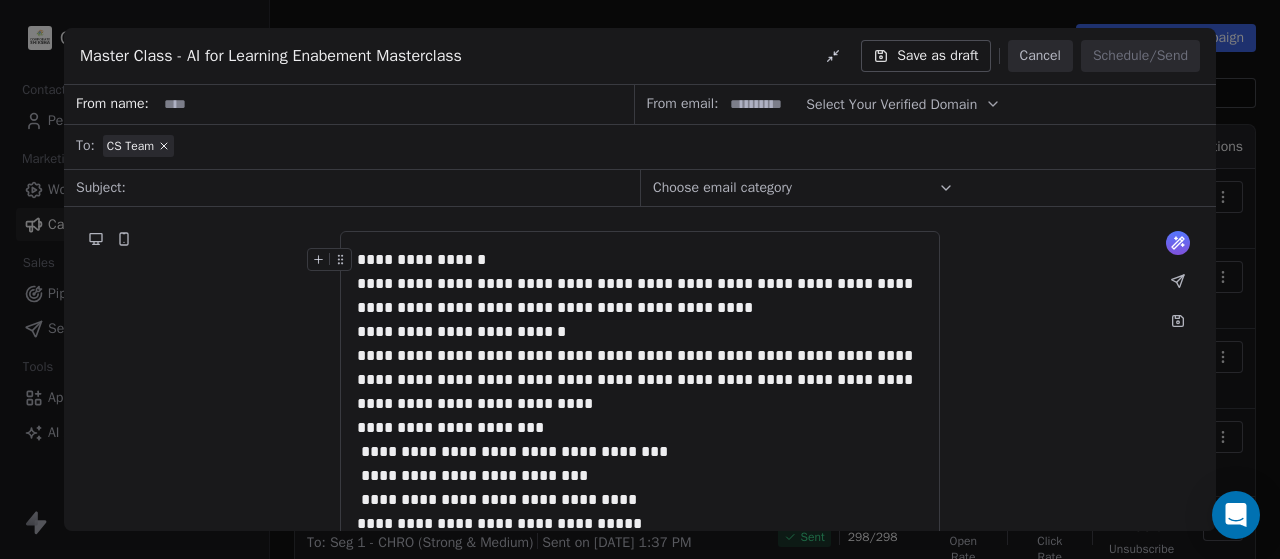 click on "**********" at bounding box center (640, 260) 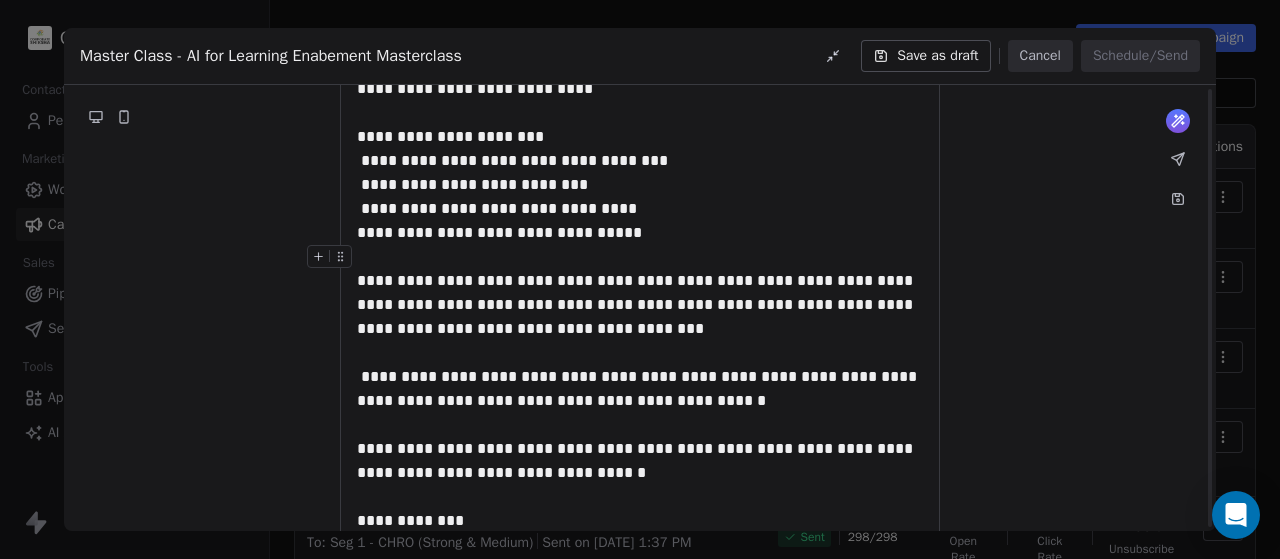 scroll, scrollTop: 387, scrollLeft: 0, axis: vertical 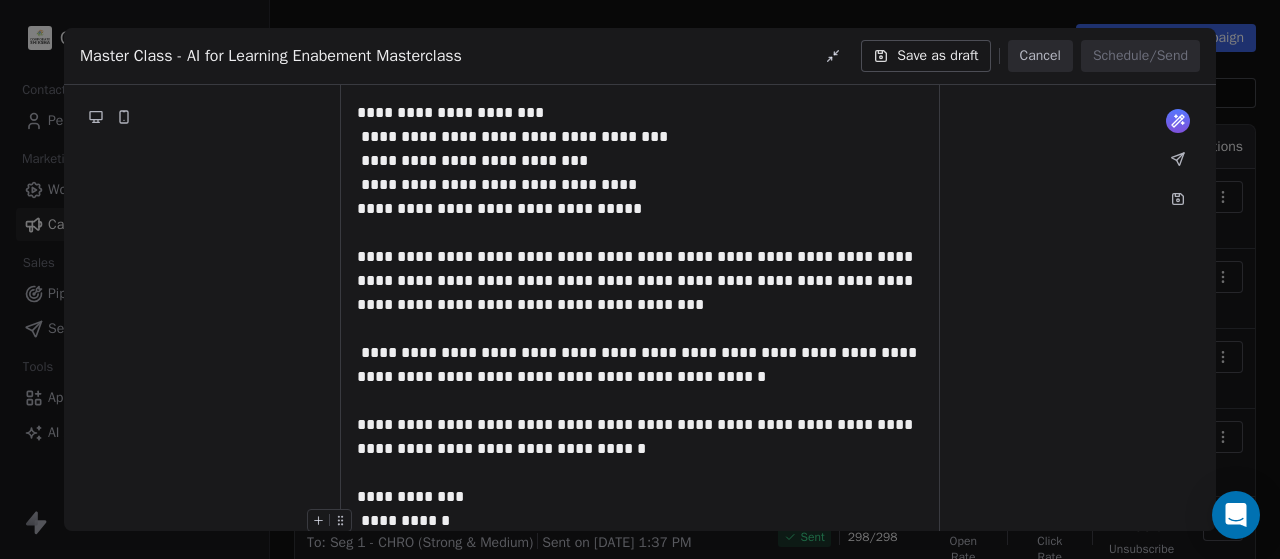 click on "**********" at bounding box center (640, 521) 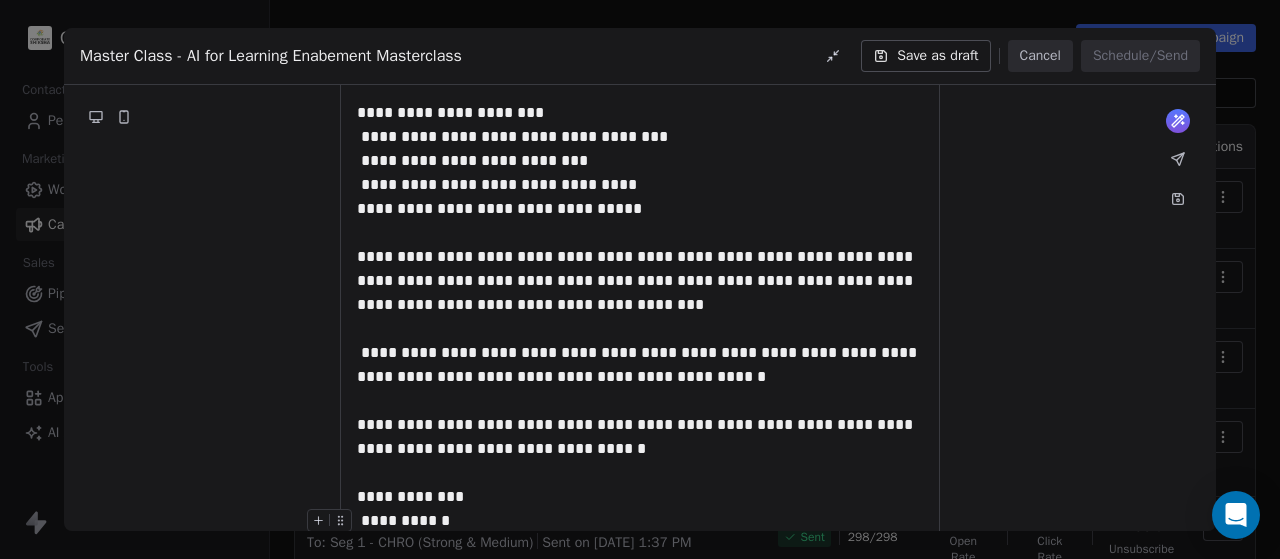 type 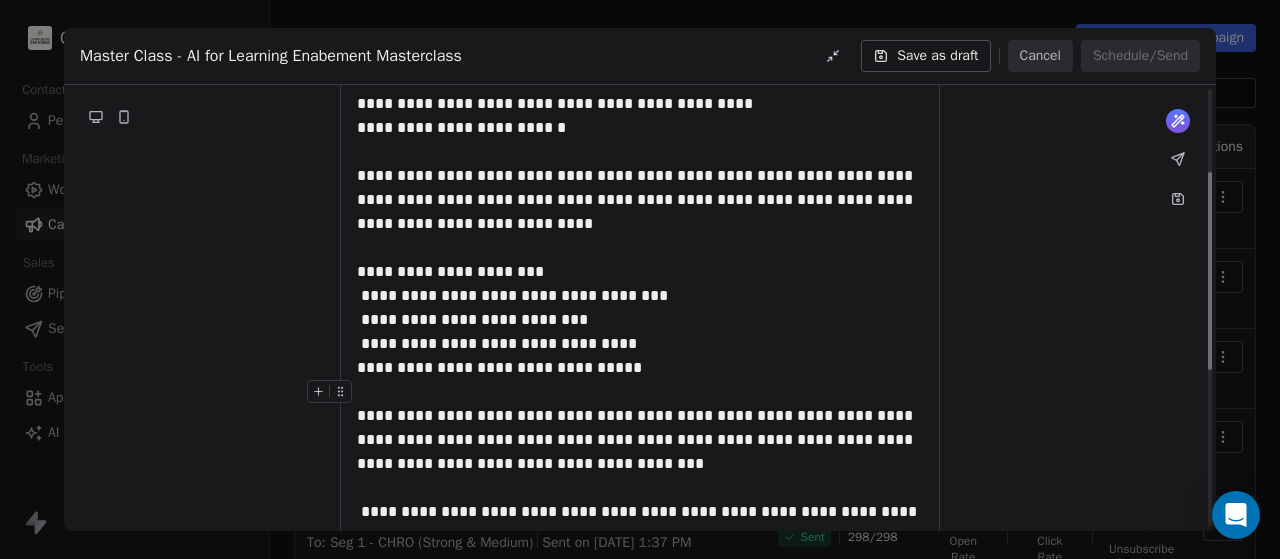 scroll, scrollTop: 187, scrollLeft: 0, axis: vertical 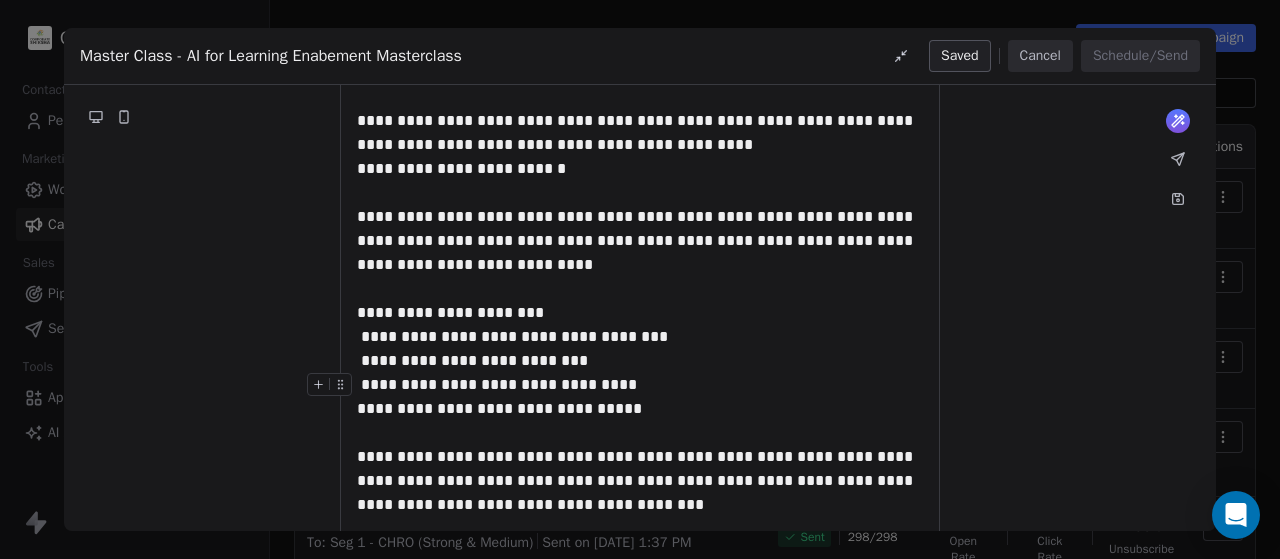 click on "**********" at bounding box center [640, 385] 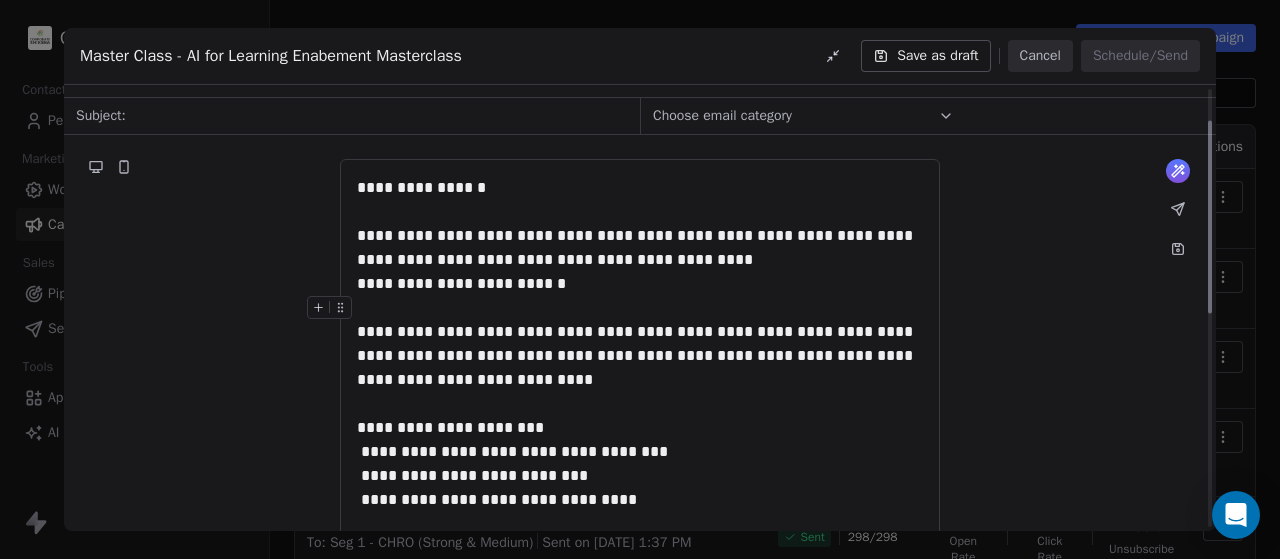 scroll, scrollTop: 0, scrollLeft: 0, axis: both 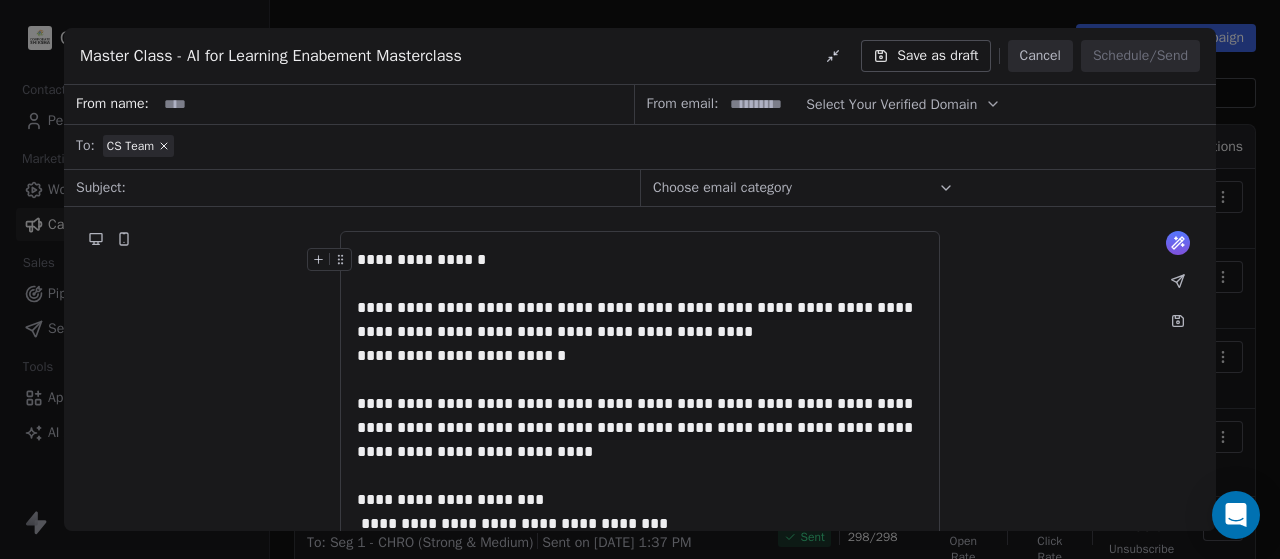 click on "**********" at bounding box center [640, 272] 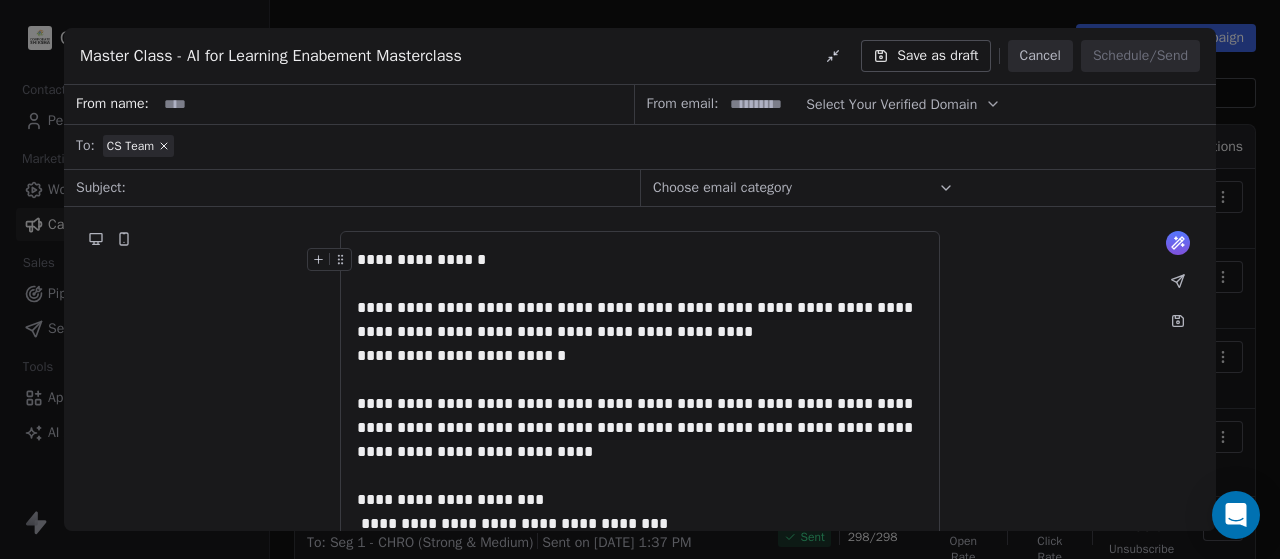 click at bounding box center [377, 188] 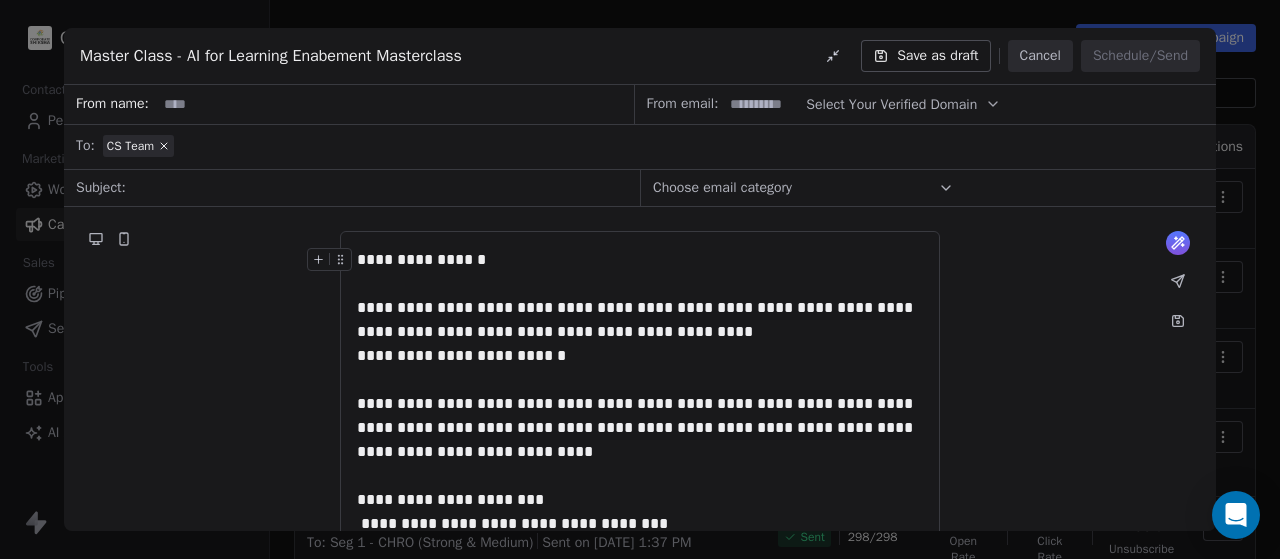 paste 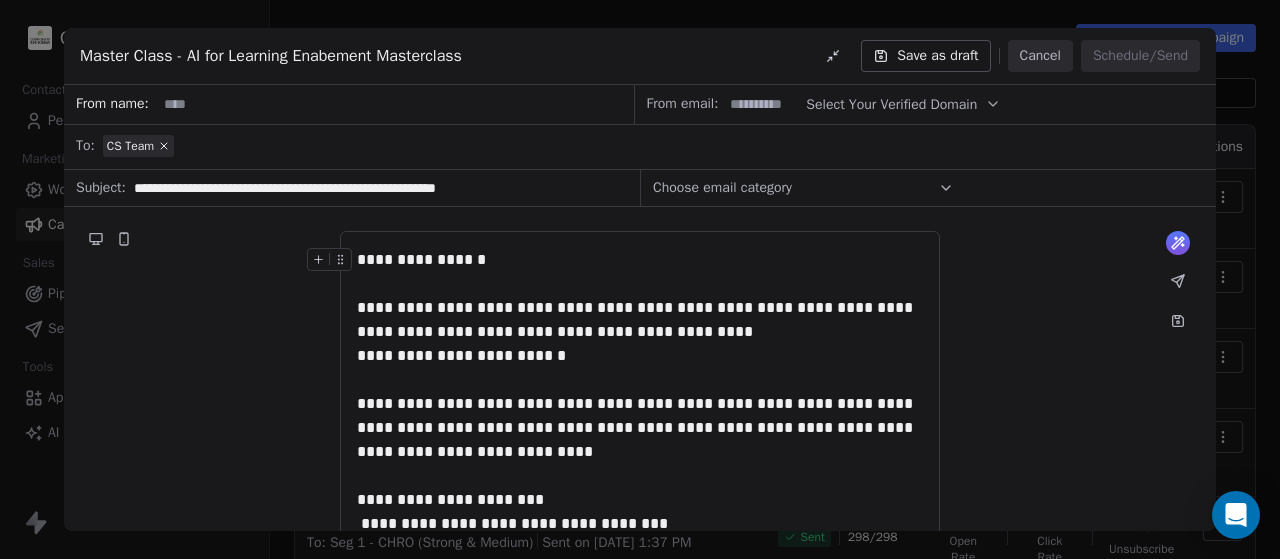 click on "Select Your Verified Domain" at bounding box center (891, 104) 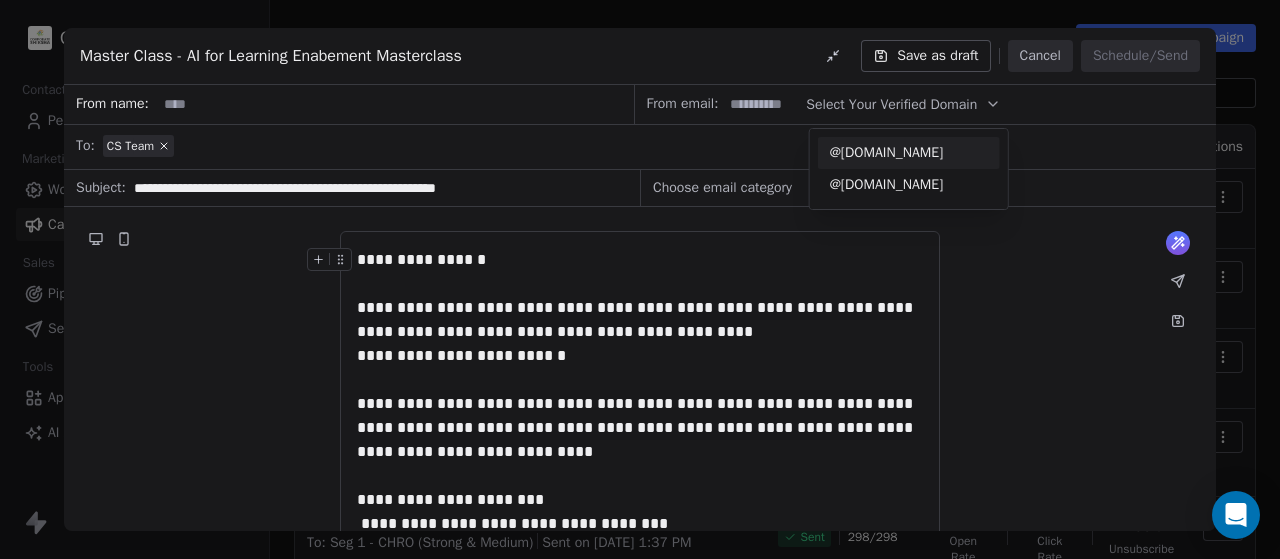 click on "@[DOMAIN_NAME]" at bounding box center (909, 153) 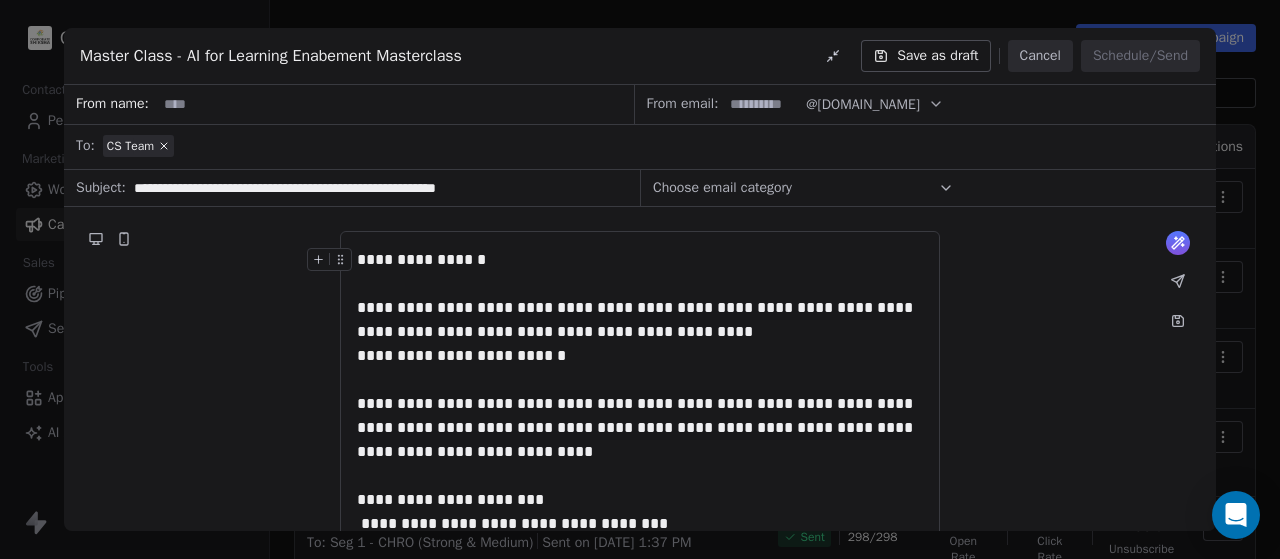 click on "Save as draft" at bounding box center [925, 56] 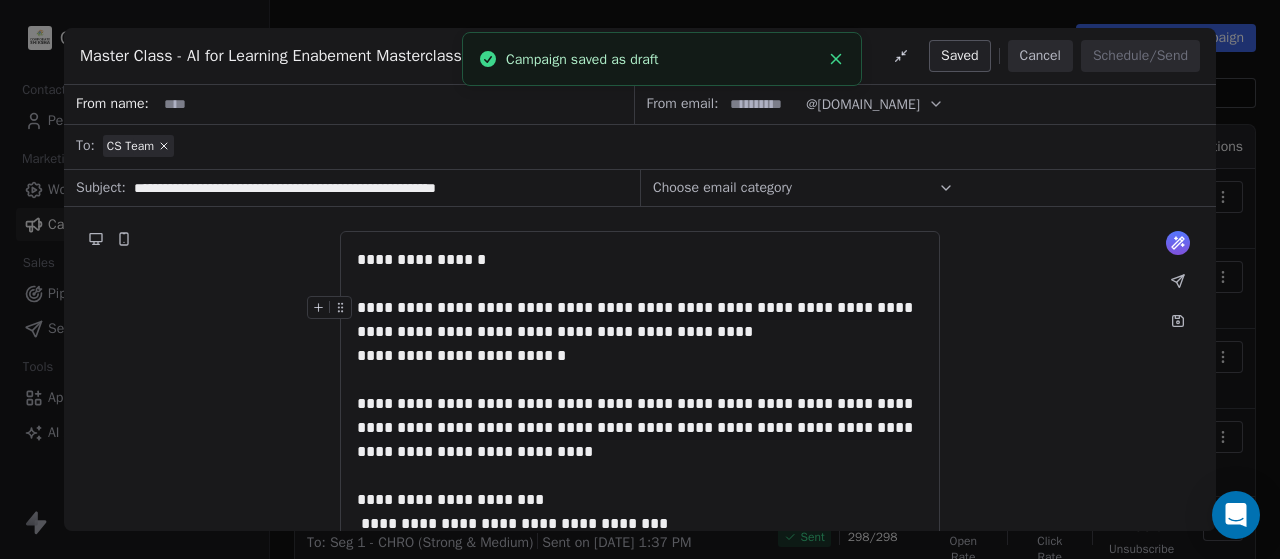 click on "**********" at bounding box center [640, 320] 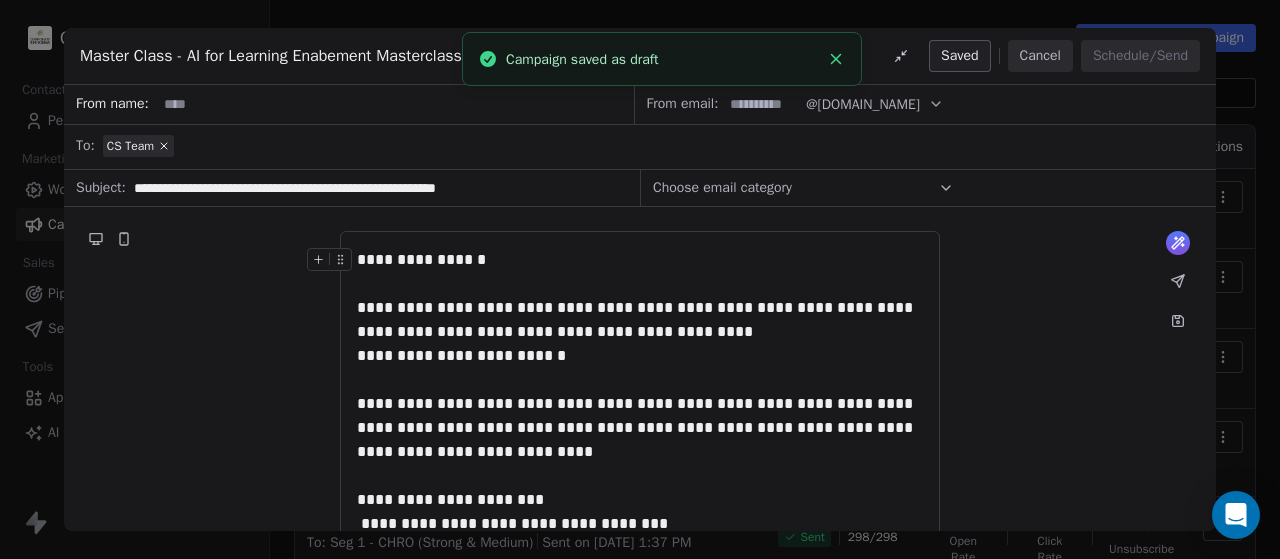 click on "**********" at bounding box center (640, 272) 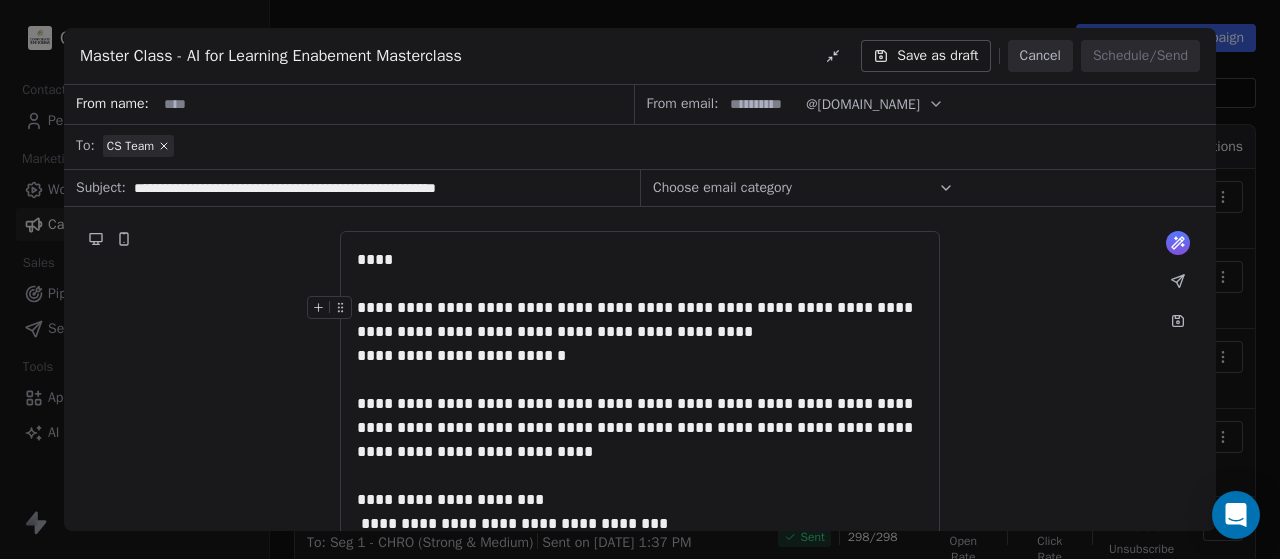 type 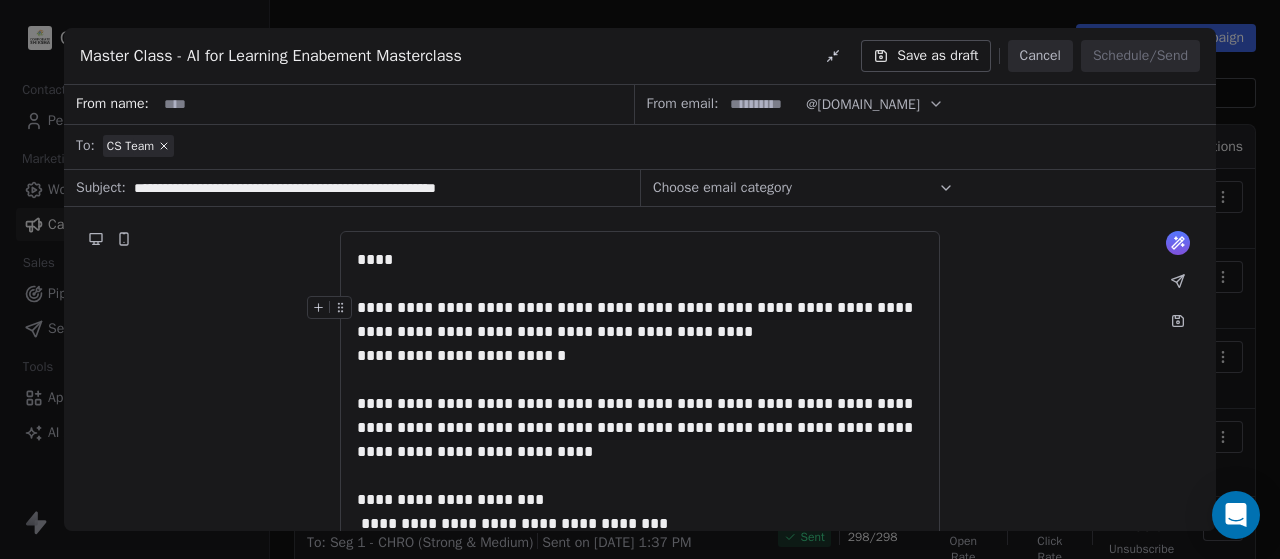 type 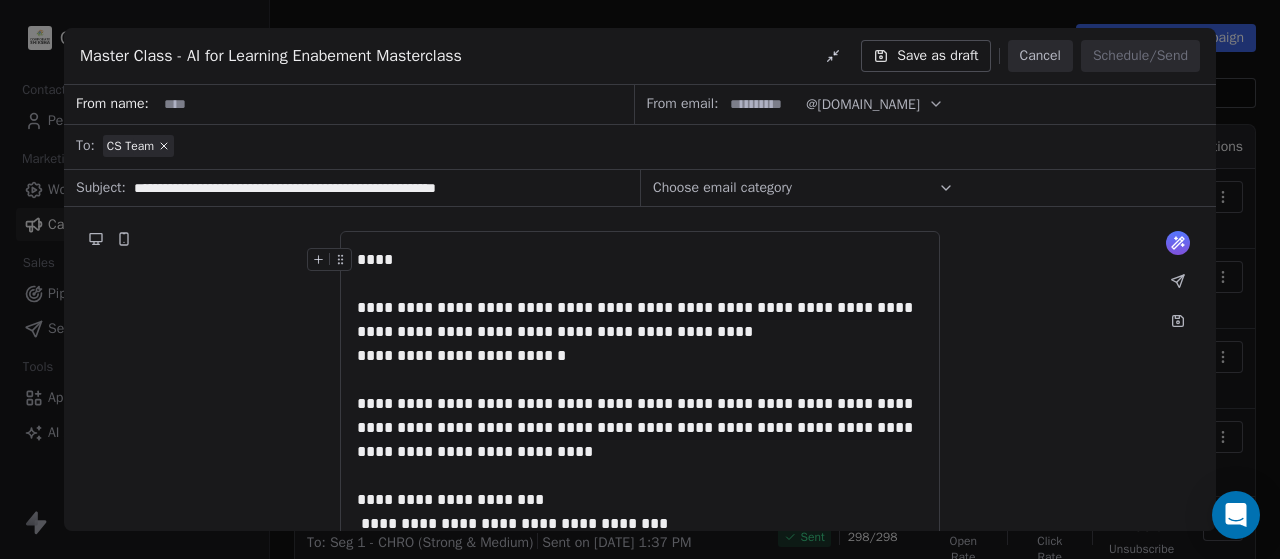 click on "****" at bounding box center (640, 272) 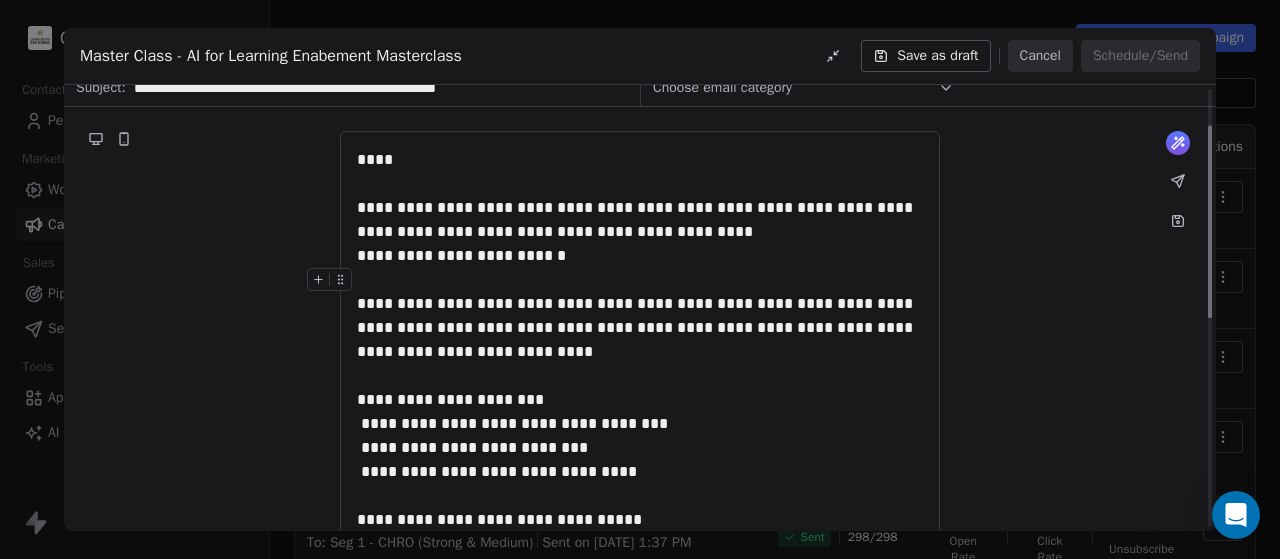 scroll, scrollTop: 0, scrollLeft: 0, axis: both 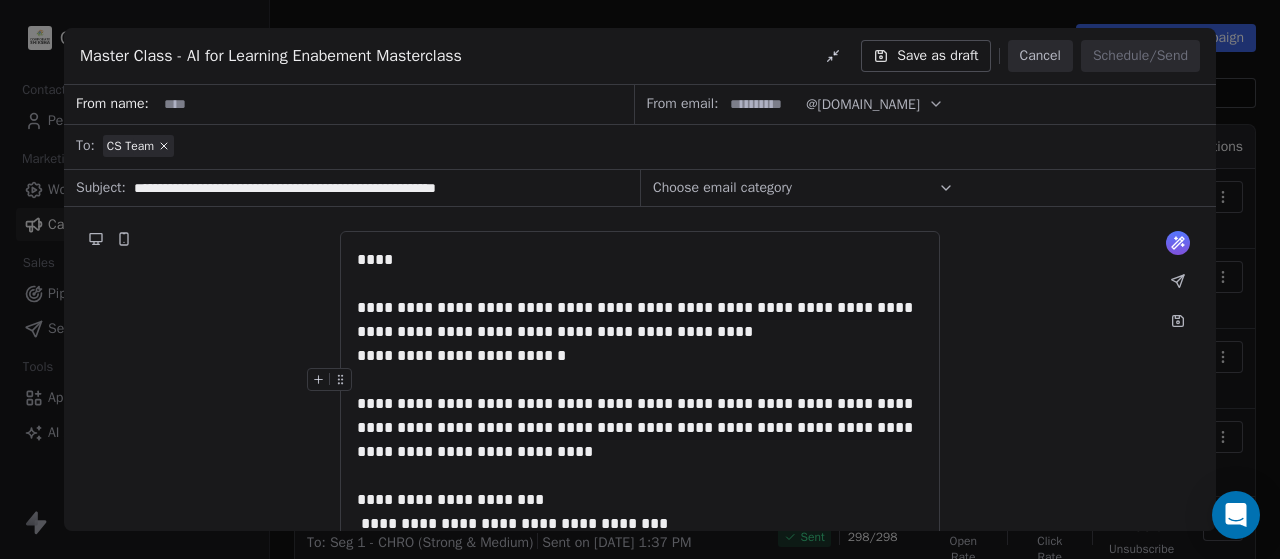 click on "**********" at bounding box center [640, 416] 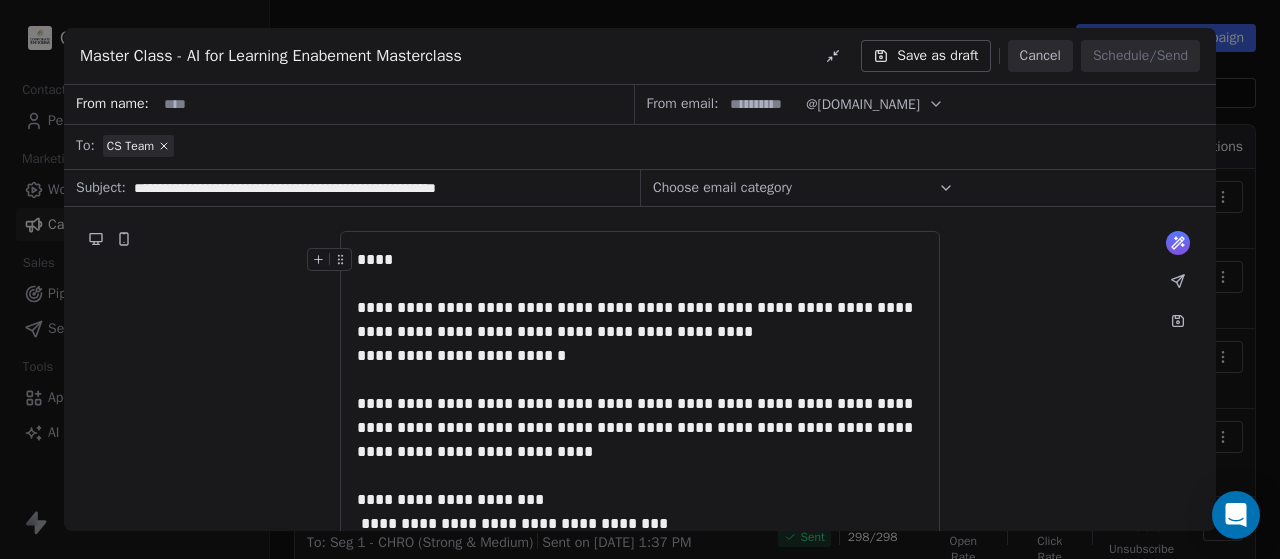 click on "****" at bounding box center [640, 272] 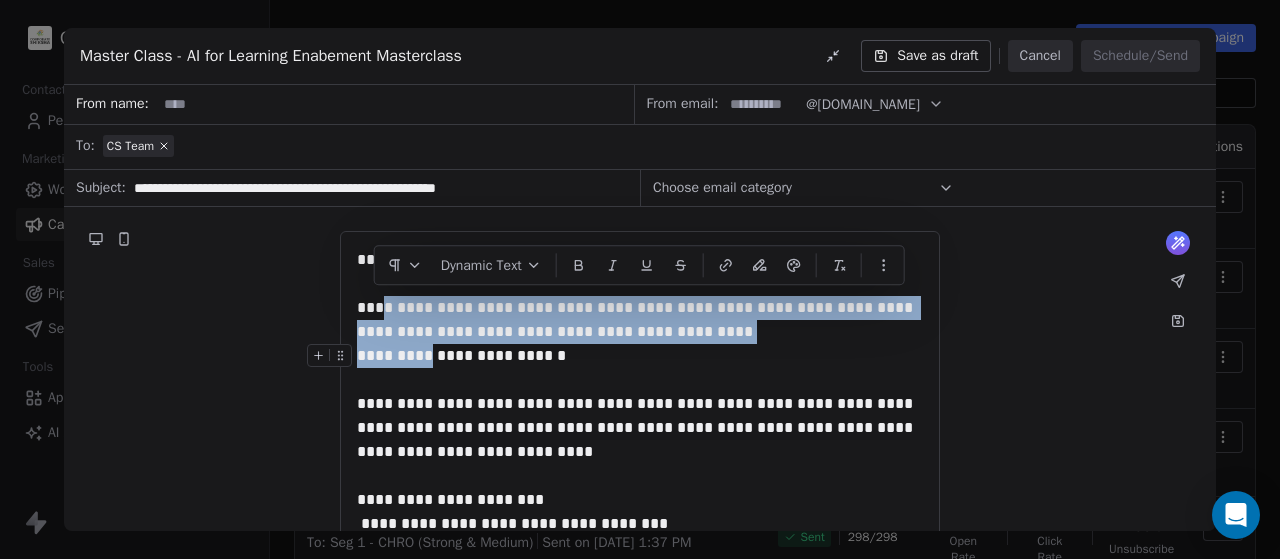 drag, startPoint x: 379, startPoint y: 305, endPoint x: 430, endPoint y: 335, distance: 59.16925 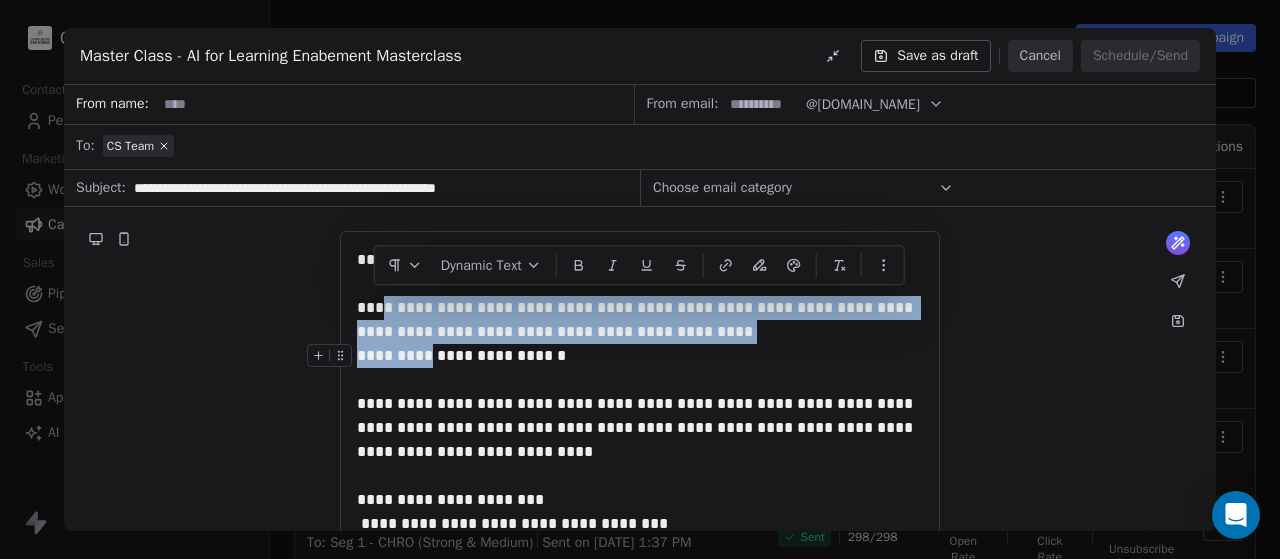 click on "**********" at bounding box center (640, 617) 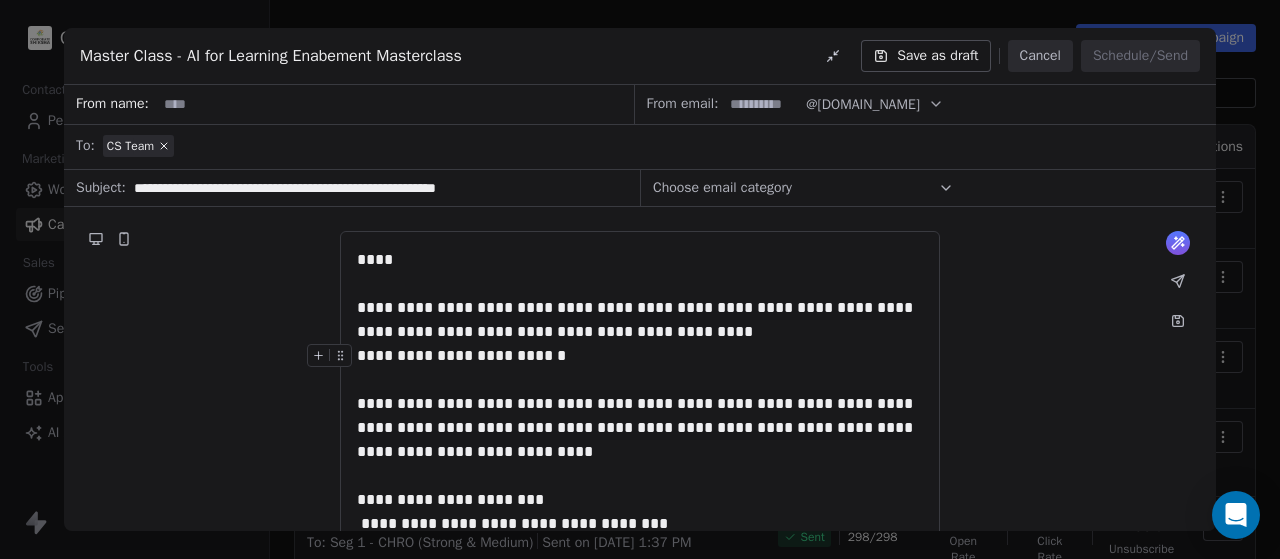click on "**********" at bounding box center [640, 356] 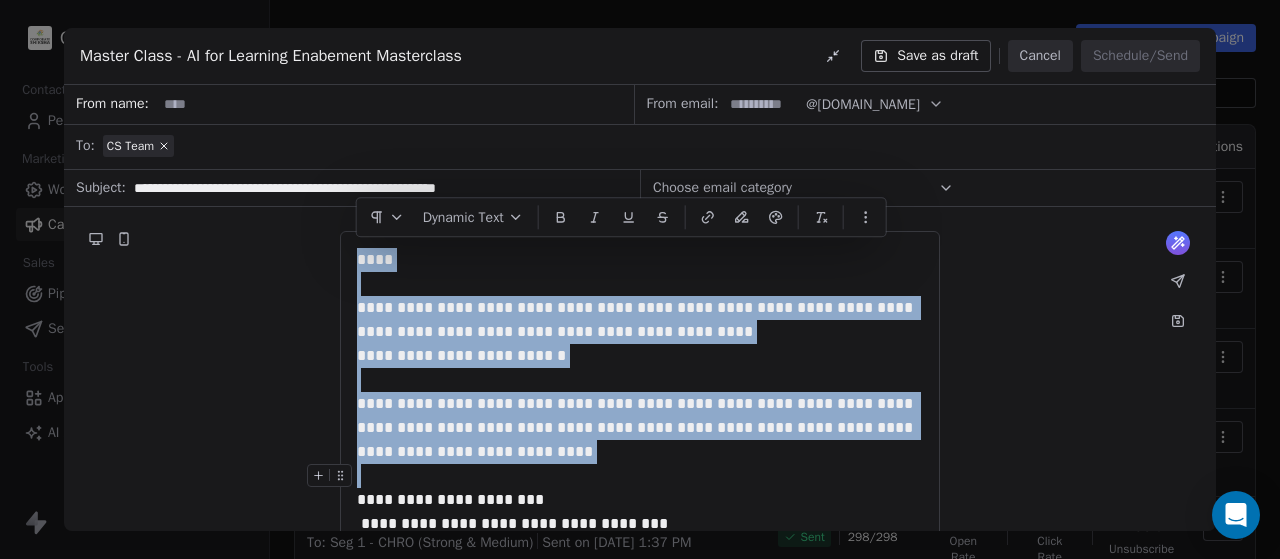 drag, startPoint x: 366, startPoint y: 267, endPoint x: 482, endPoint y: 487, distance: 248.70866 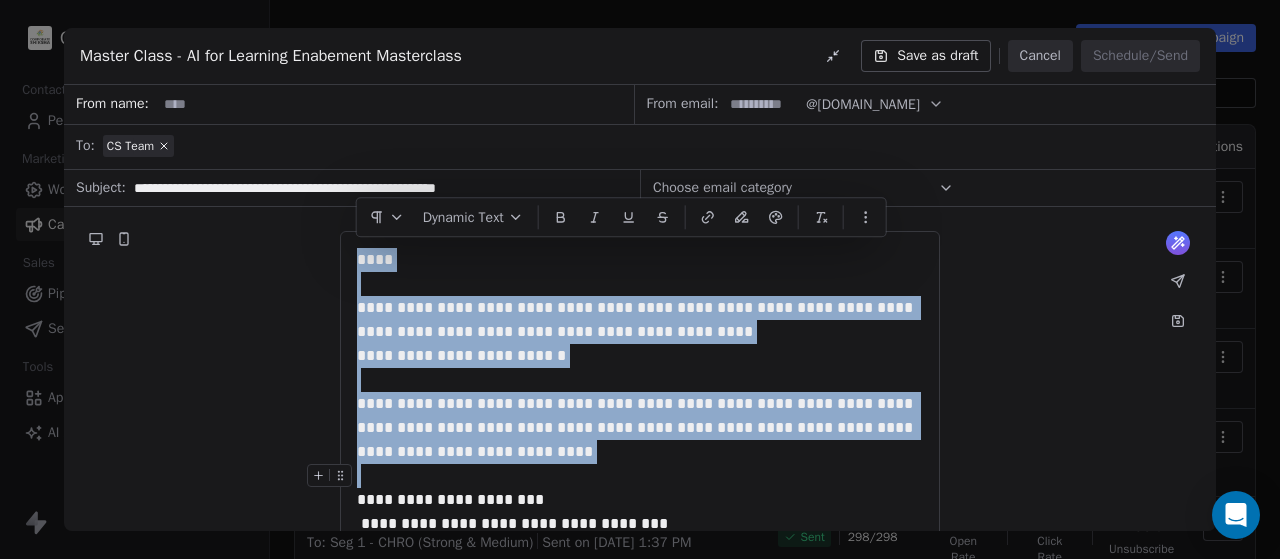 click on "**********" at bounding box center (640, 617) 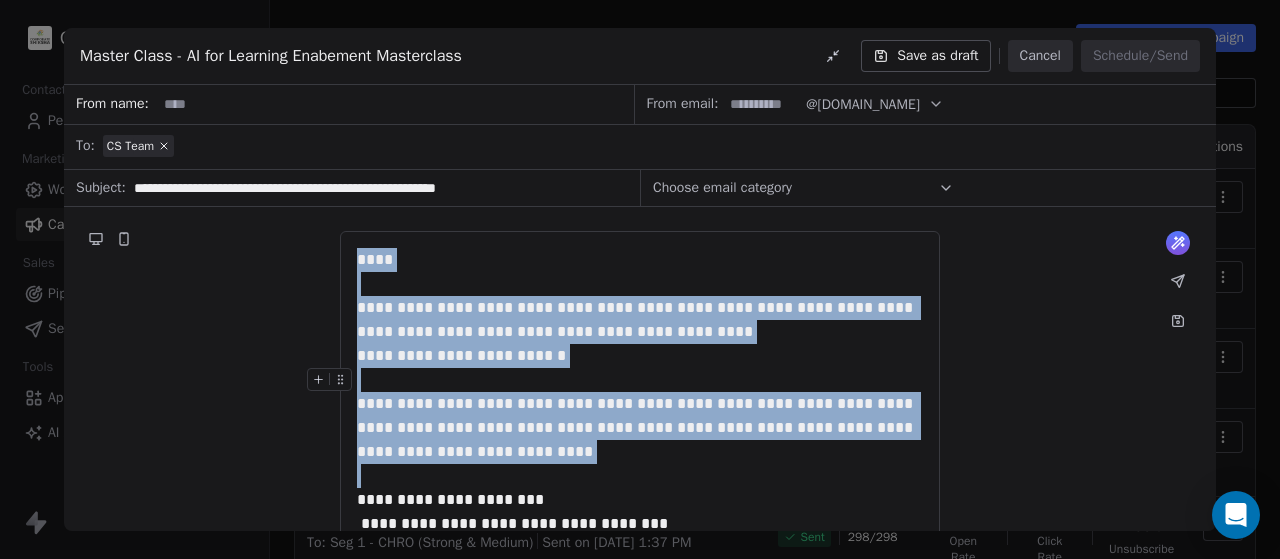 click on "**********" at bounding box center [640, 416] 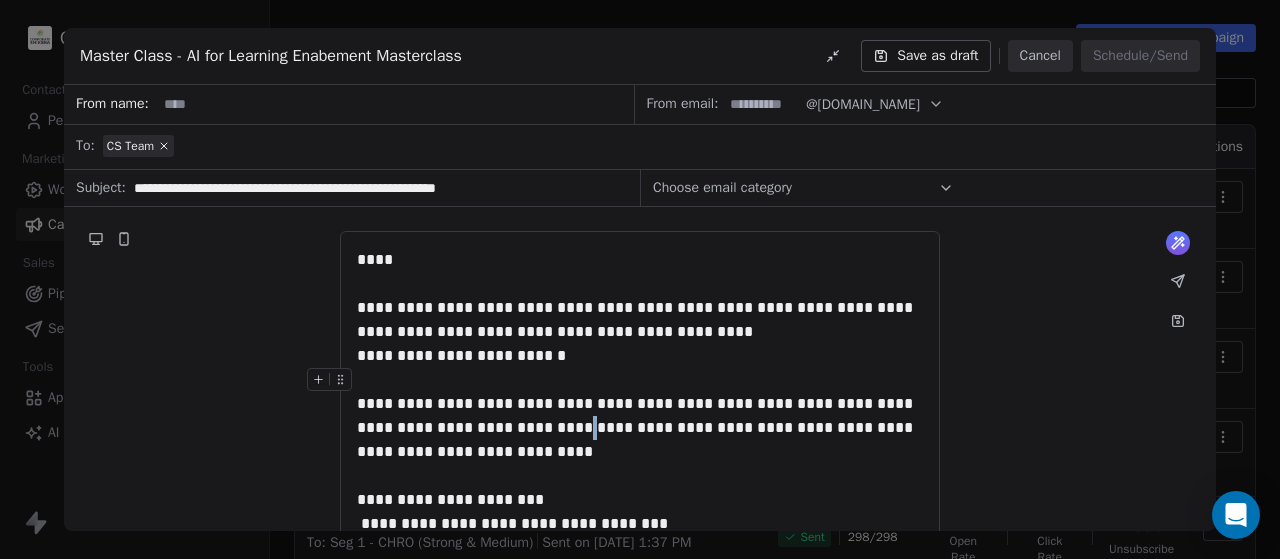 click on "**********" at bounding box center [640, 416] 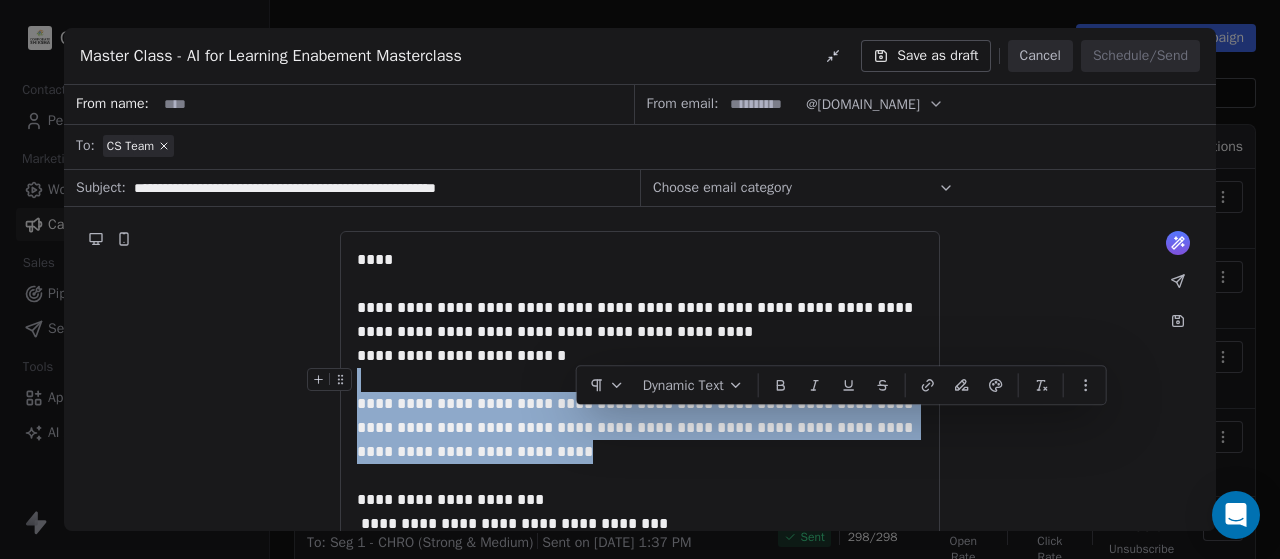 click on "**********" at bounding box center (640, 416) 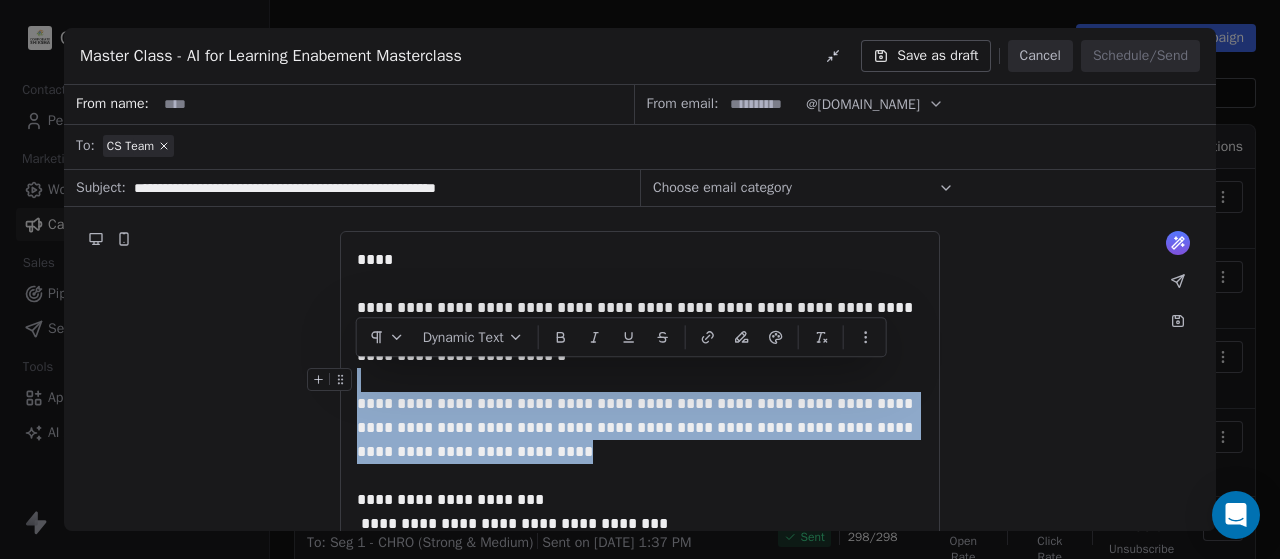click on "**********" at bounding box center (640, 416) 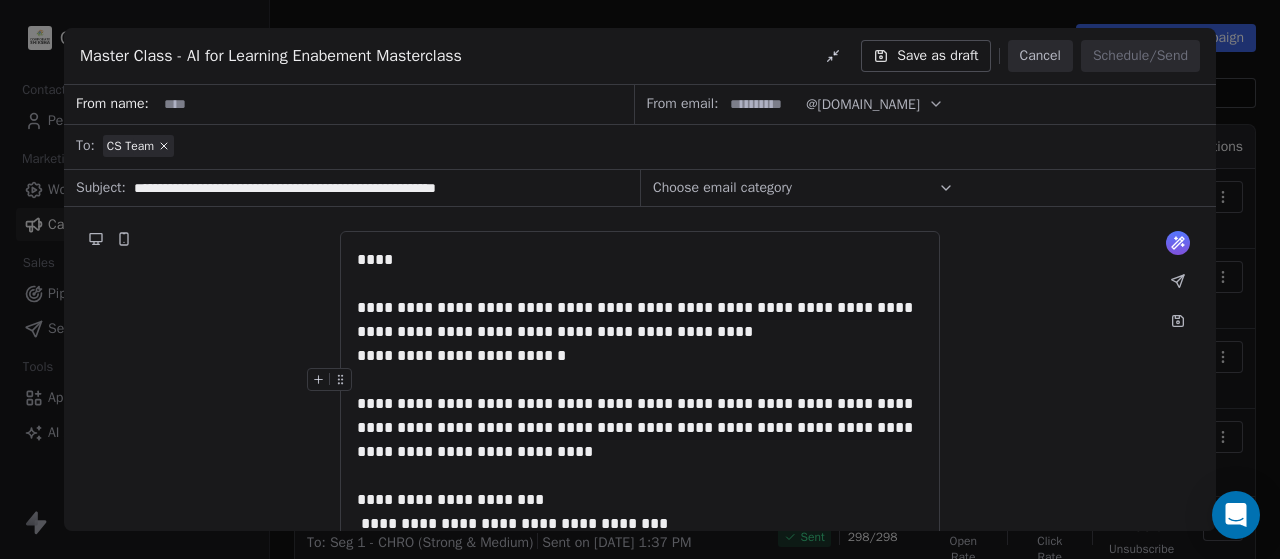 click on "**********" at bounding box center (640, 416) 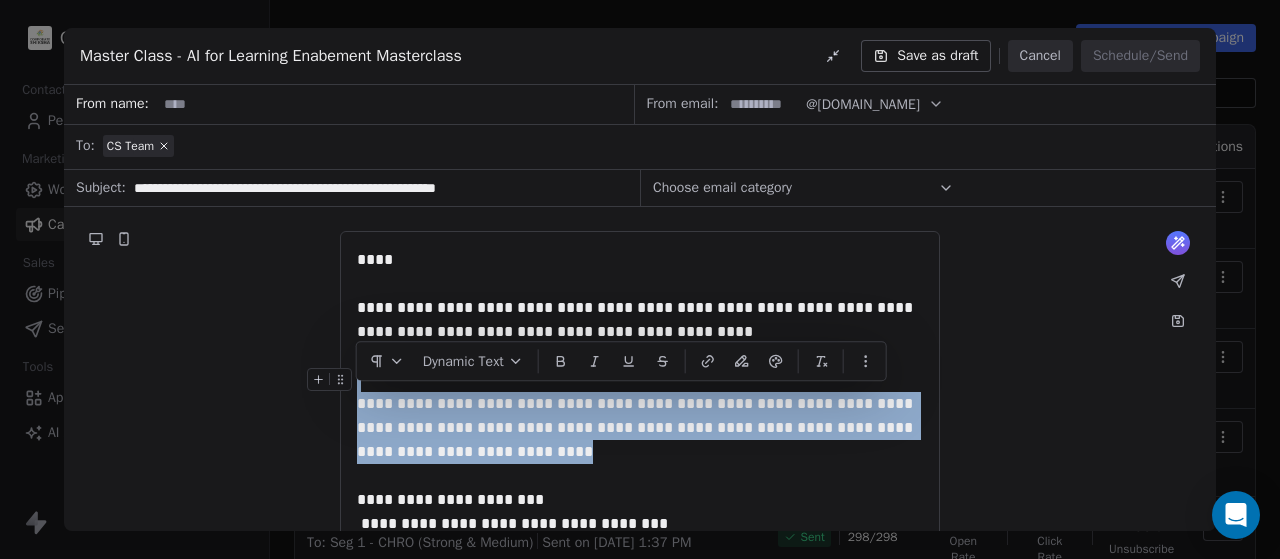click on "**********" at bounding box center [640, 416] 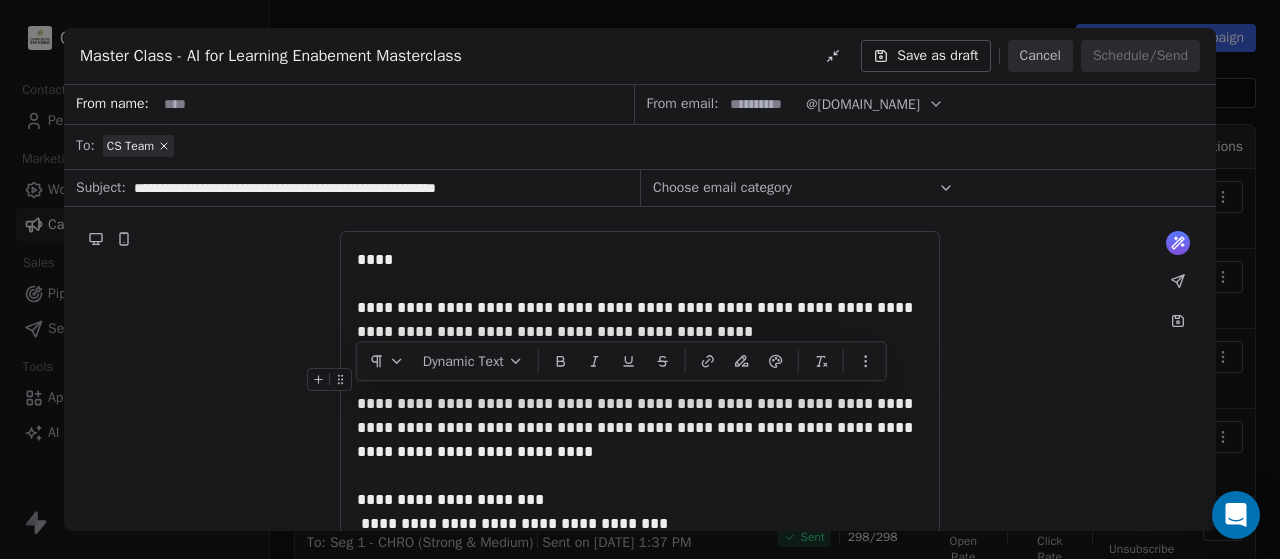 click on "**********" at bounding box center [640, 416] 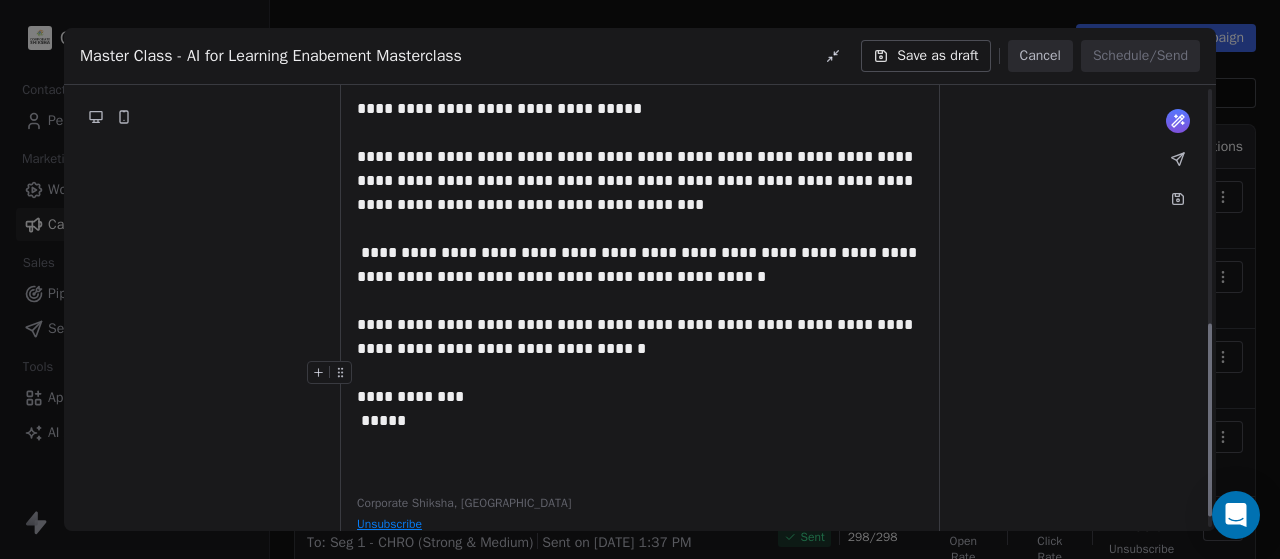 scroll, scrollTop: 568, scrollLeft: 0, axis: vertical 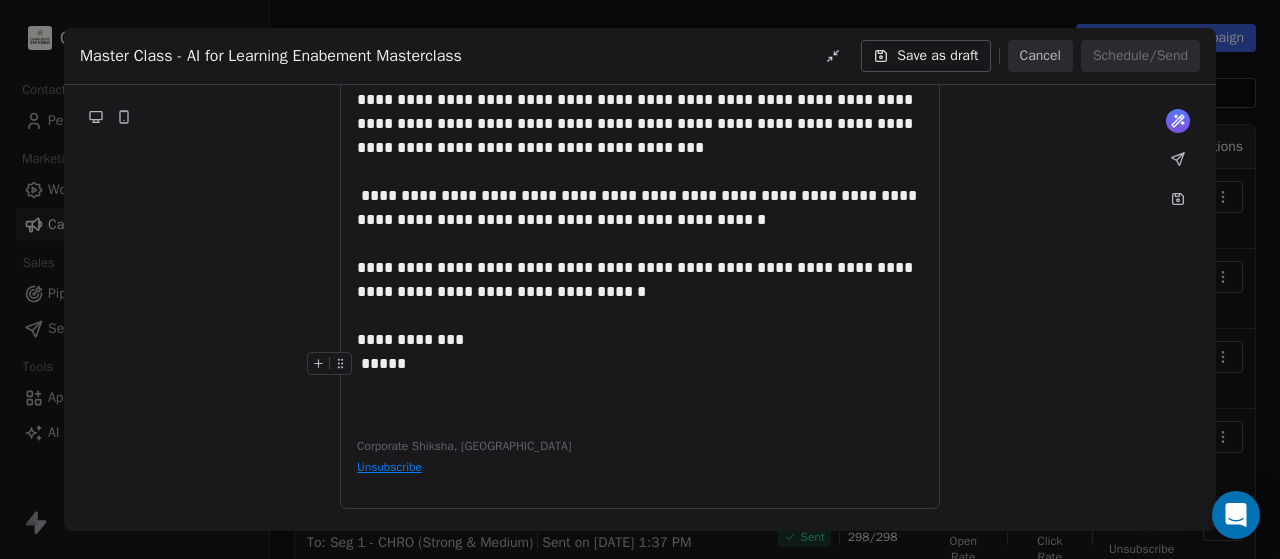 drag, startPoint x: 368, startPoint y: 357, endPoint x: 385, endPoint y: 359, distance: 17.117243 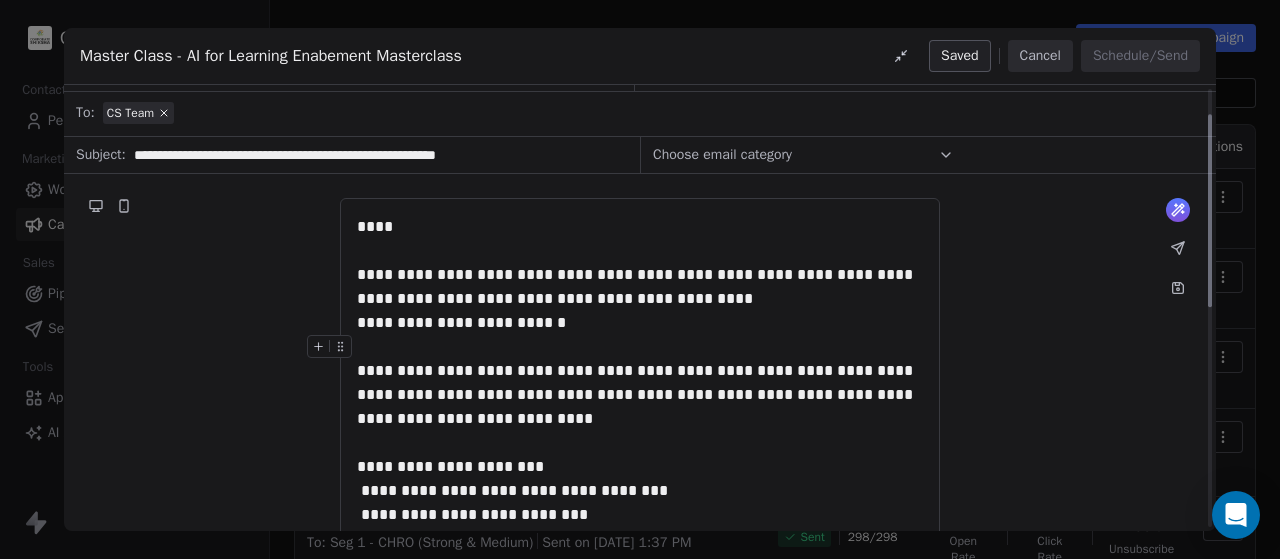 scroll, scrollTop: 0, scrollLeft: 0, axis: both 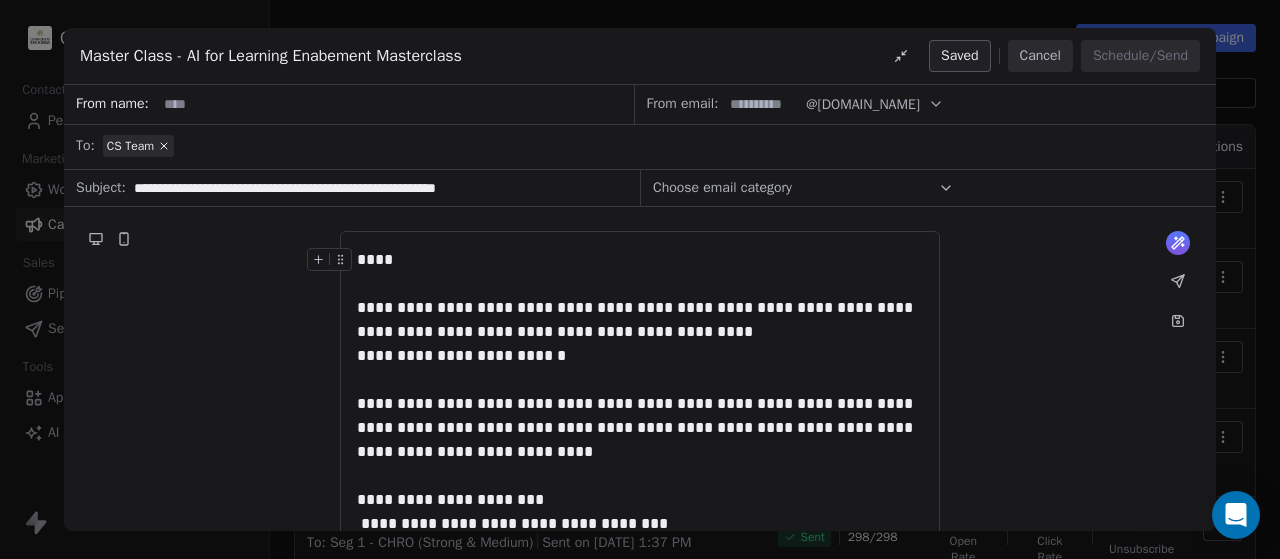 click on "****" at bounding box center [640, 272] 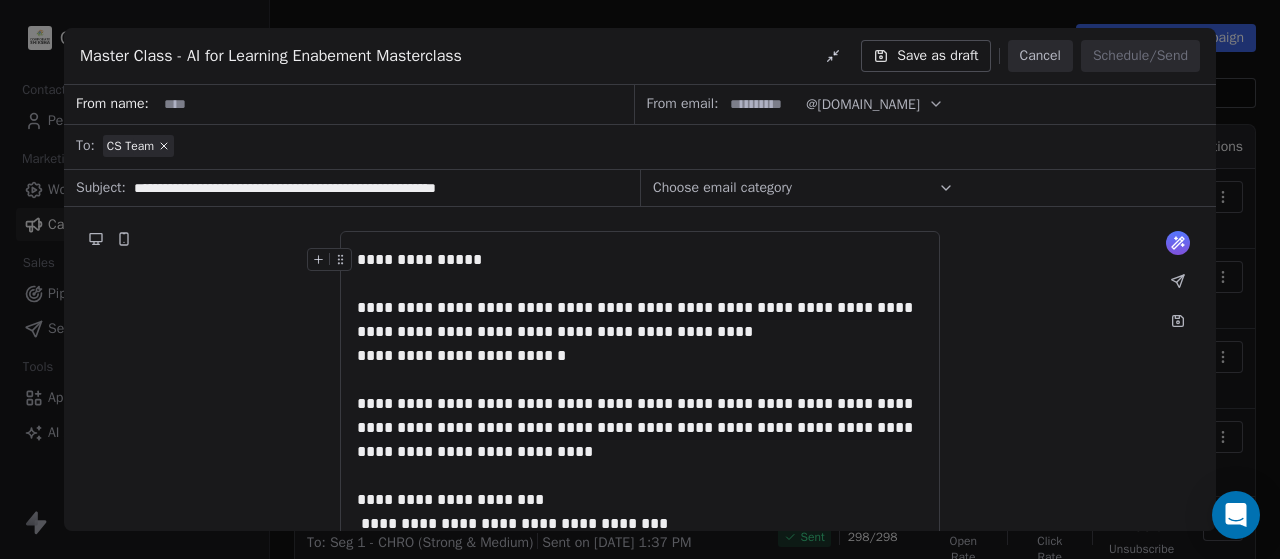 click on "Choose email category" at bounding box center [722, 188] 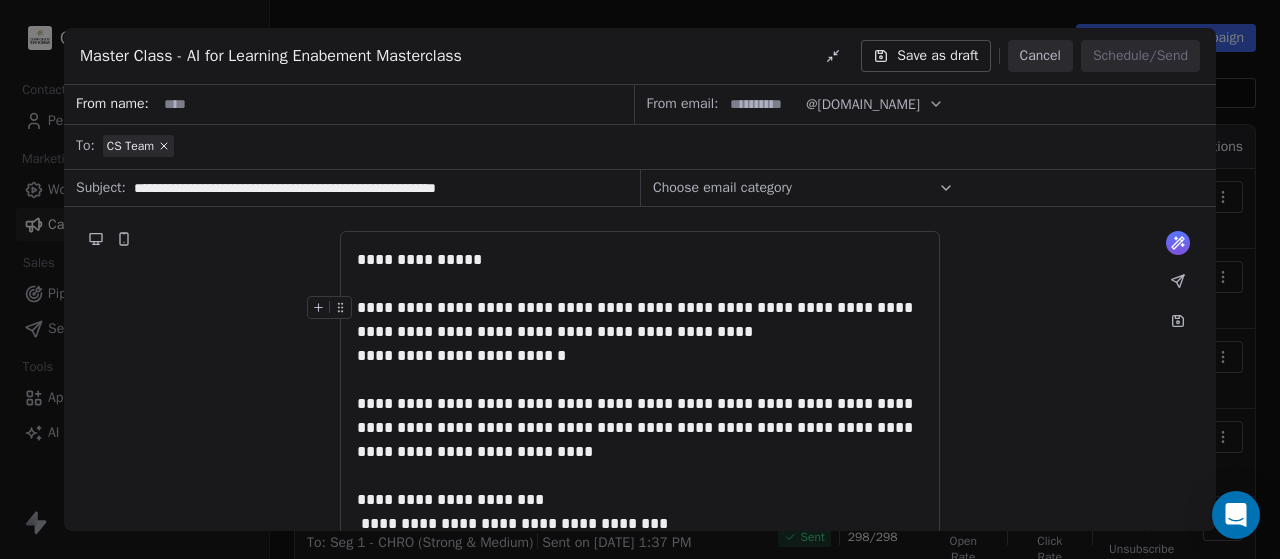 click on "**********" at bounding box center [640, 320] 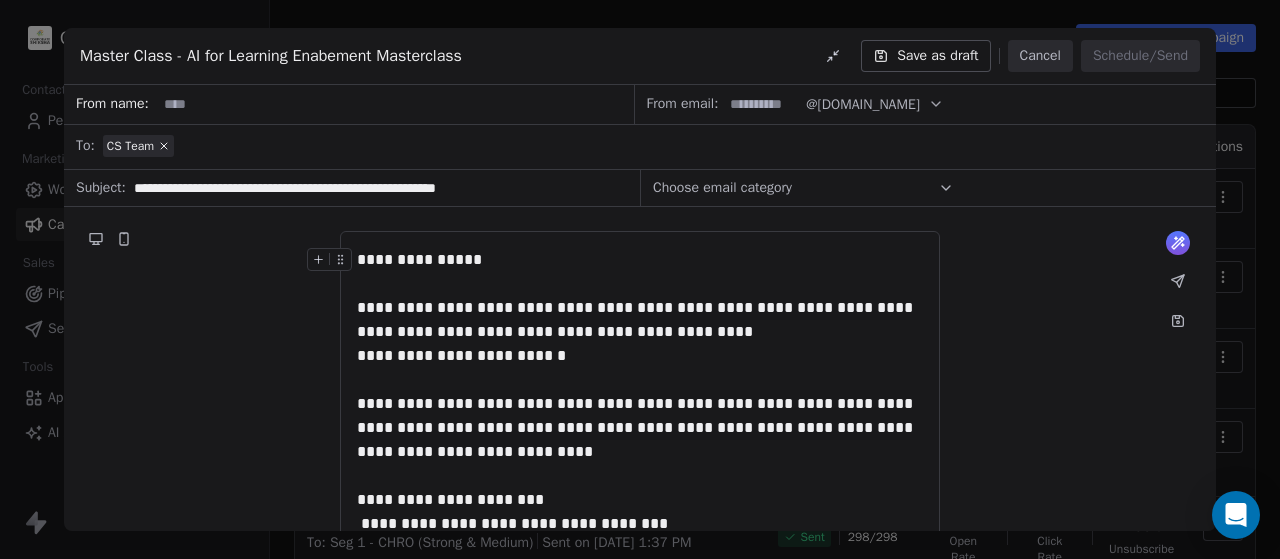click on "**********" at bounding box center [640, 272] 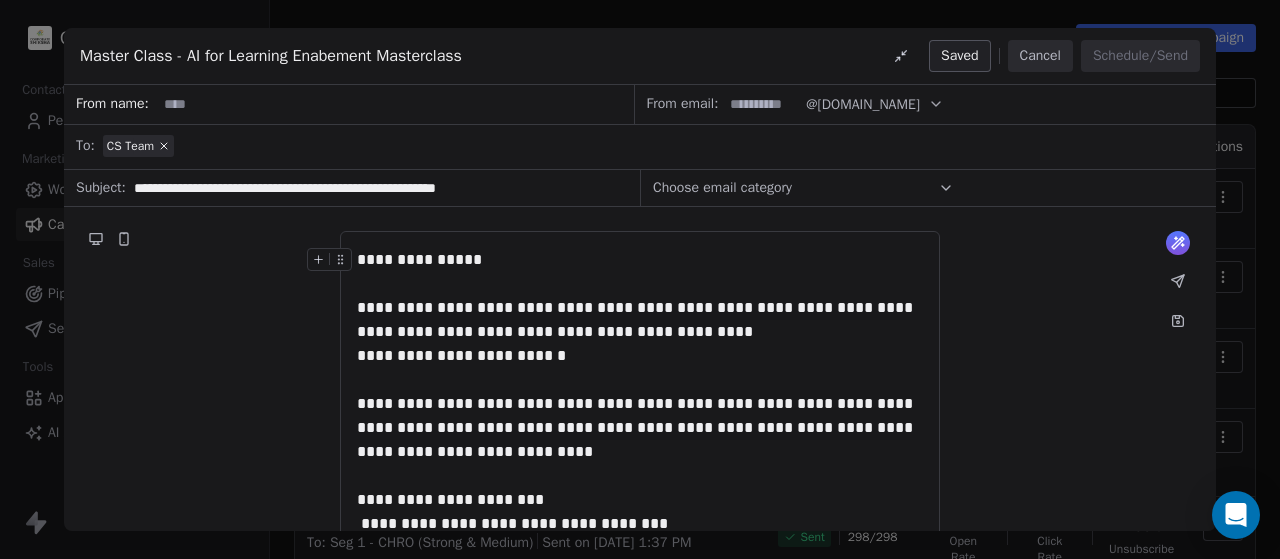 click at bounding box center [395, 104] 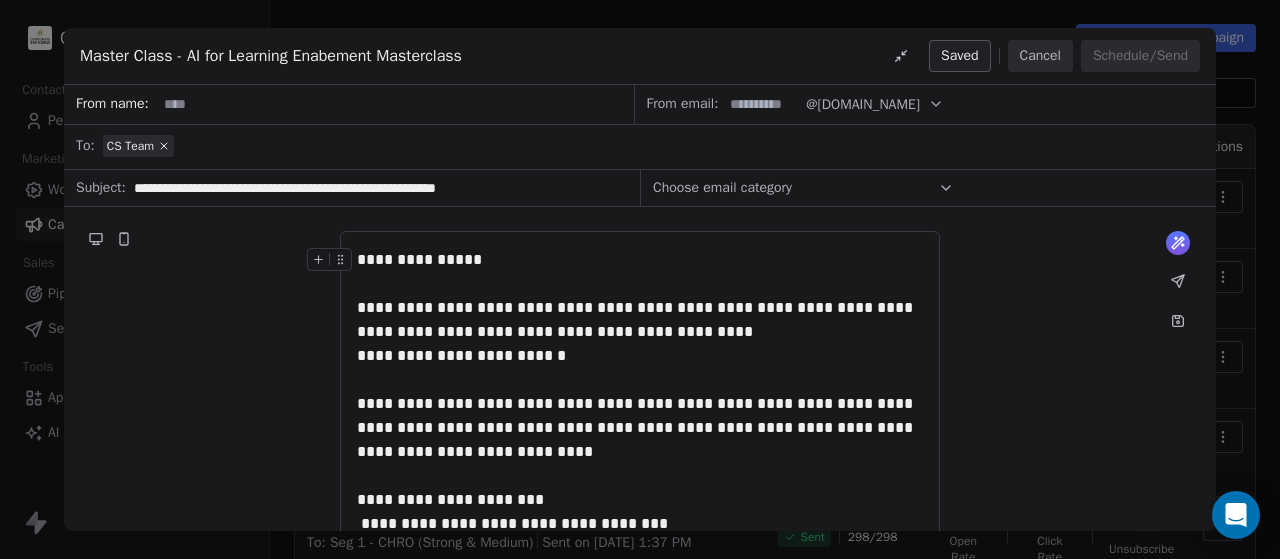 click on "**********" at bounding box center (640, 272) 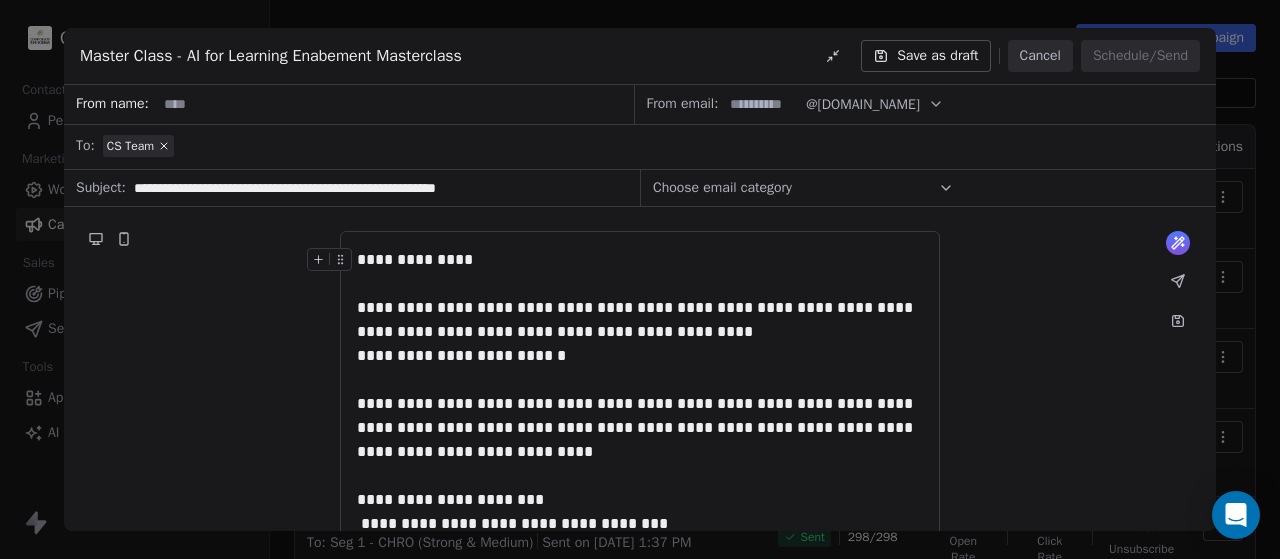 click on "Save as draft" at bounding box center (925, 56) 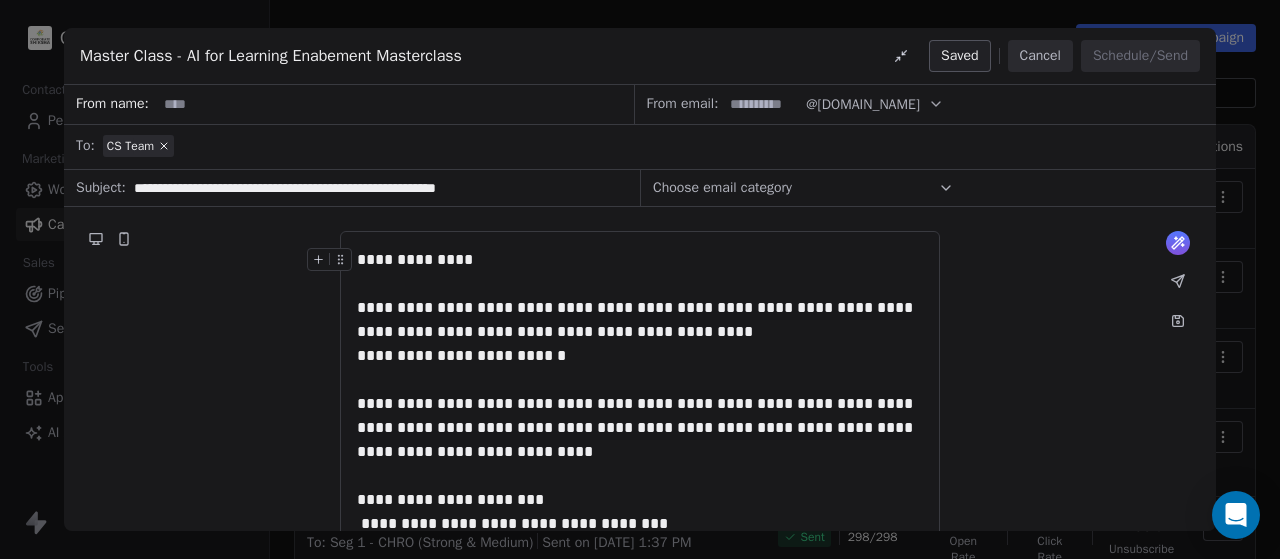 click on "**********" at bounding box center [640, 272] 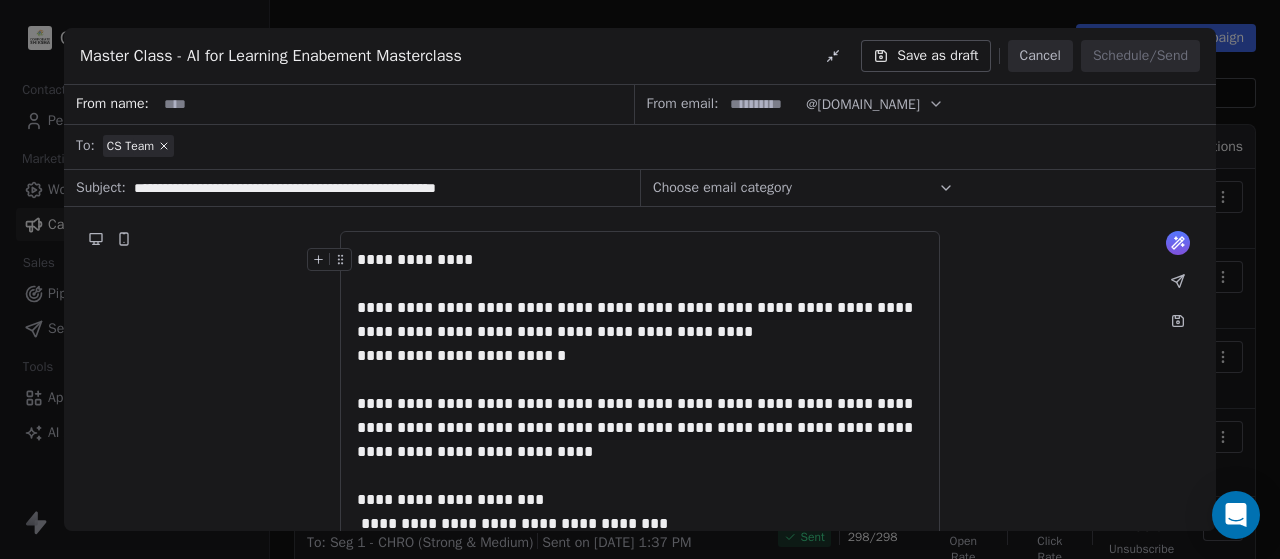 click at bounding box center [395, 104] 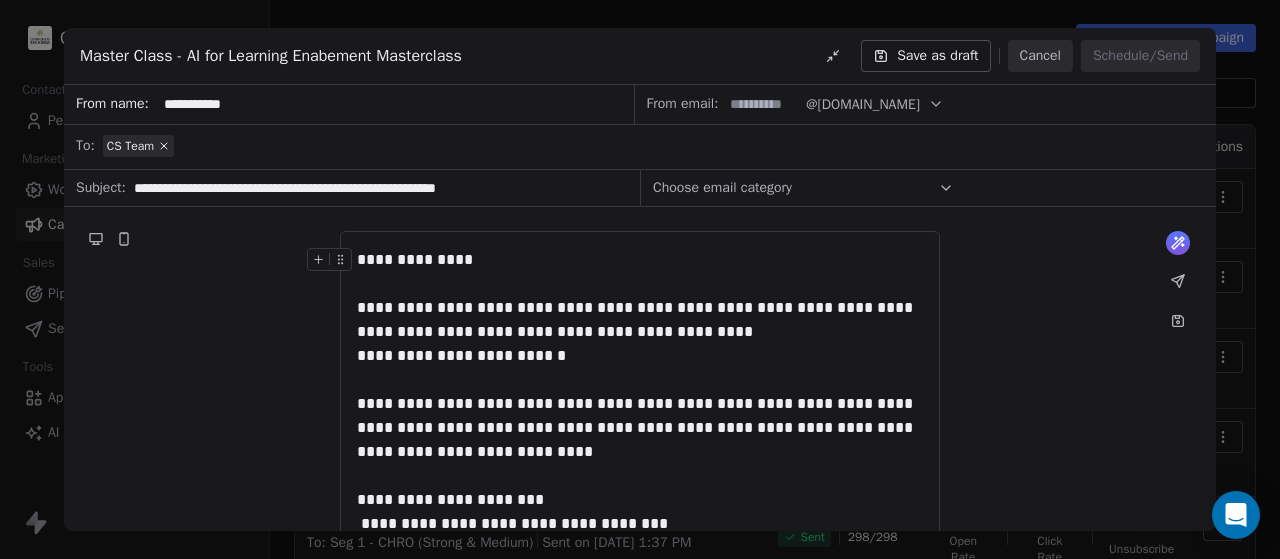 type on "**********" 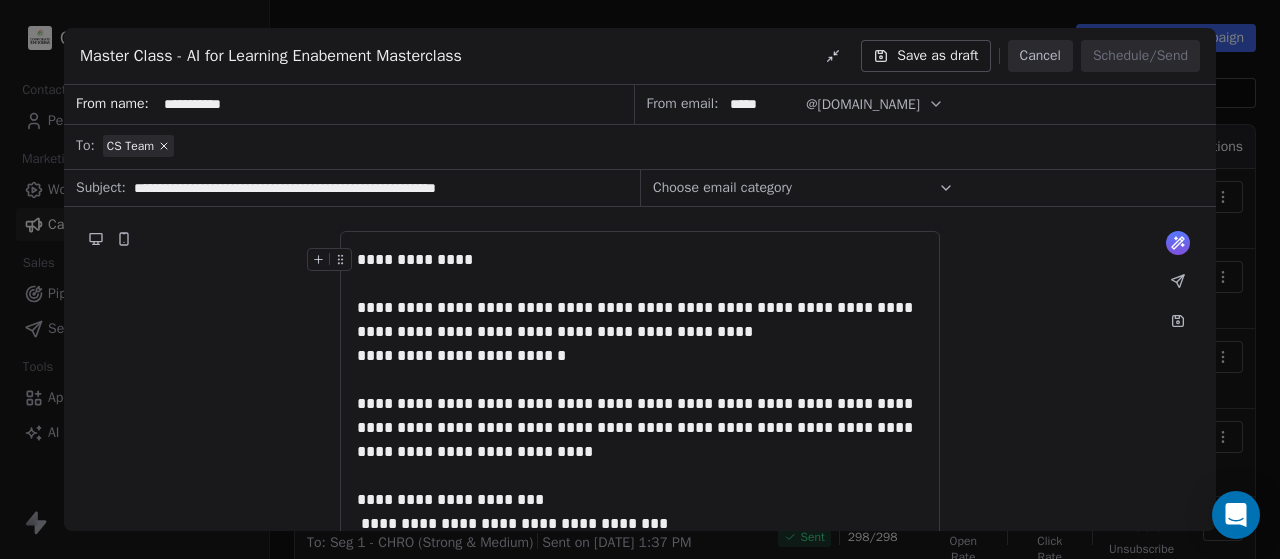 type on "*****" 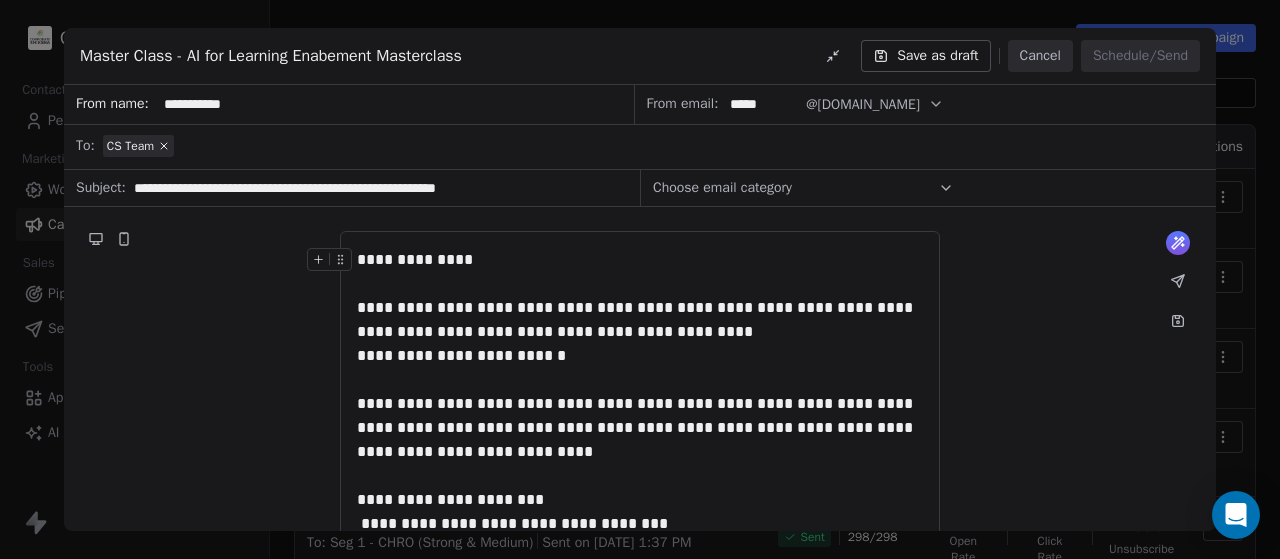 click on "Choose email category" at bounding box center [722, 188] 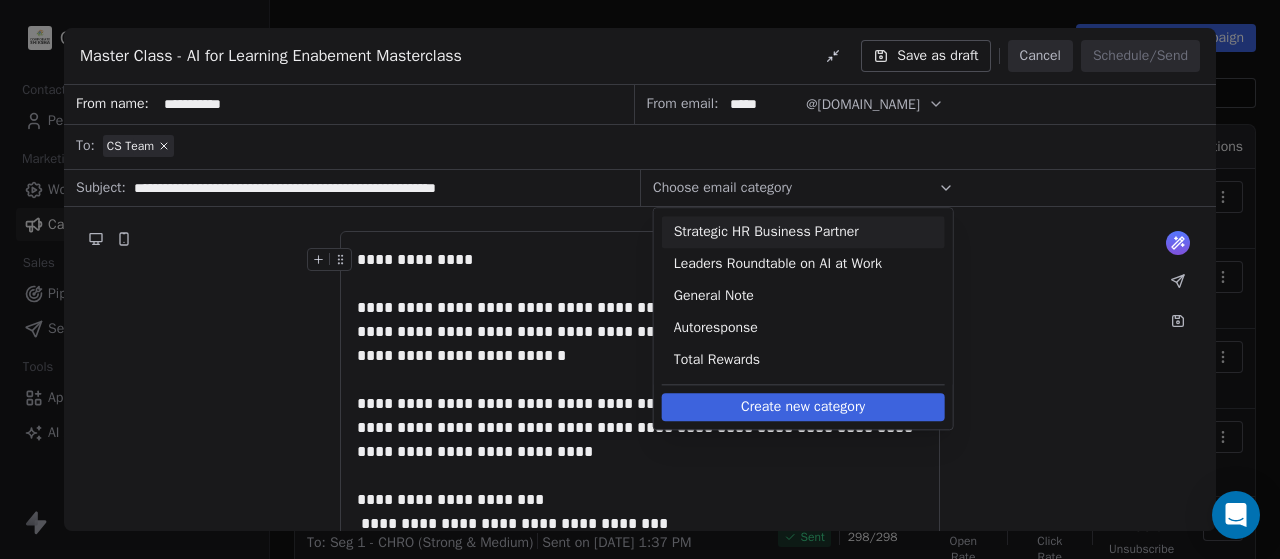 click on "**********" at bounding box center (377, 188) 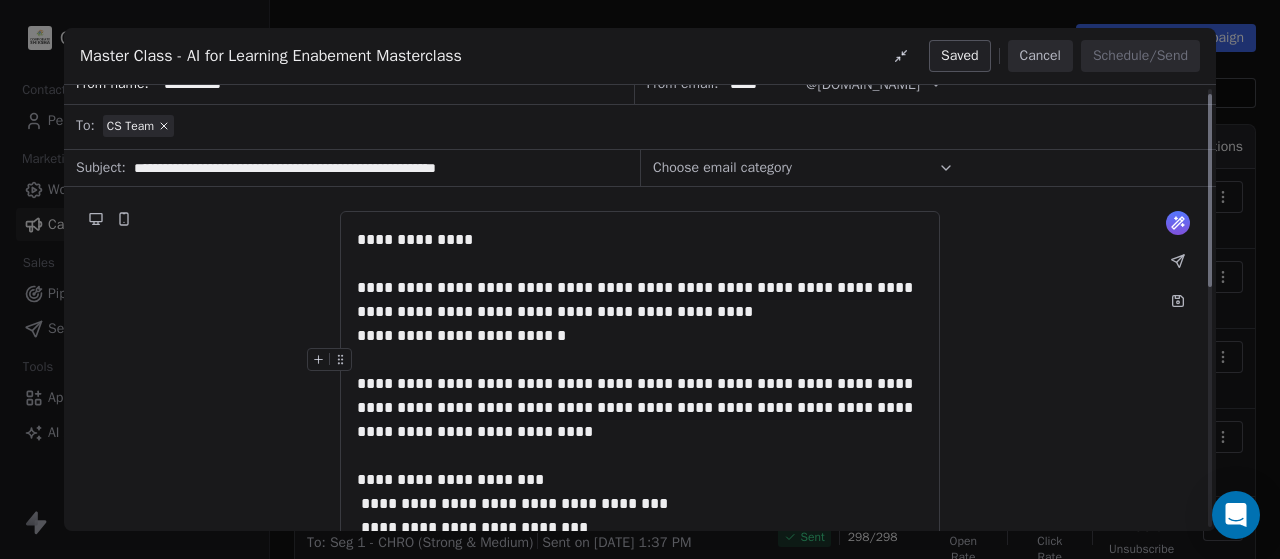 scroll, scrollTop: 0, scrollLeft: 0, axis: both 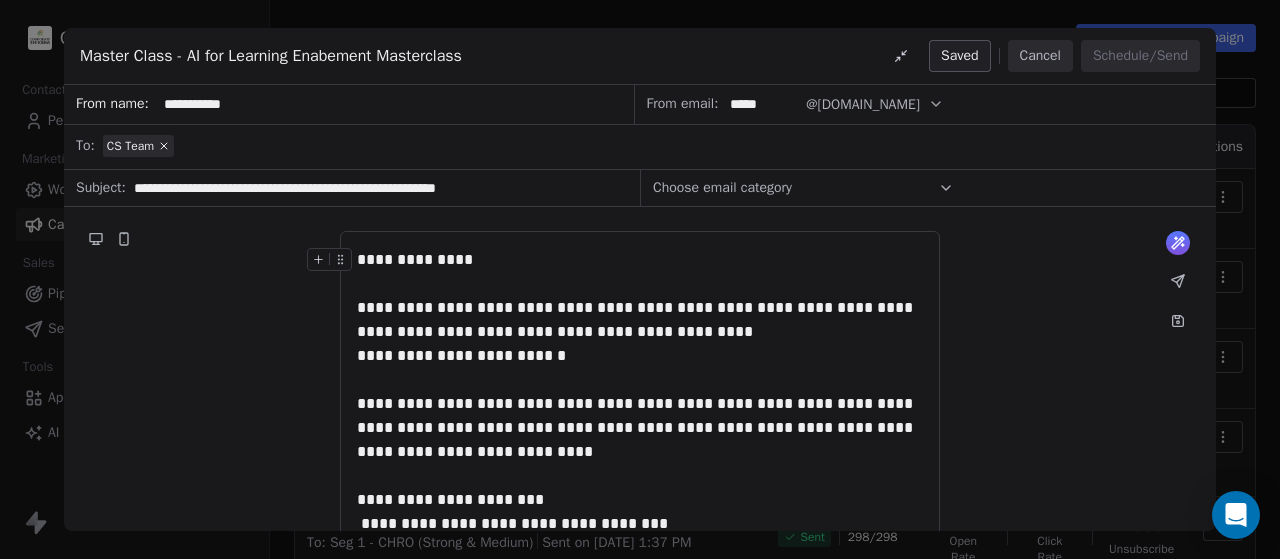click on "**********" at bounding box center (640, 272) 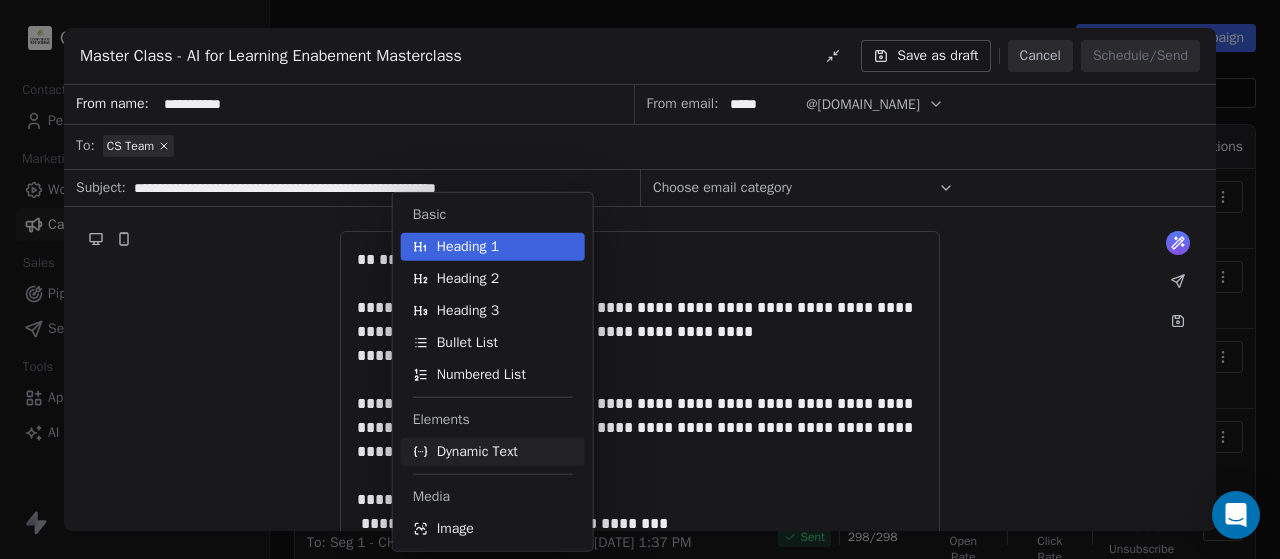 click on "Dynamic Text" at bounding box center [477, 452] 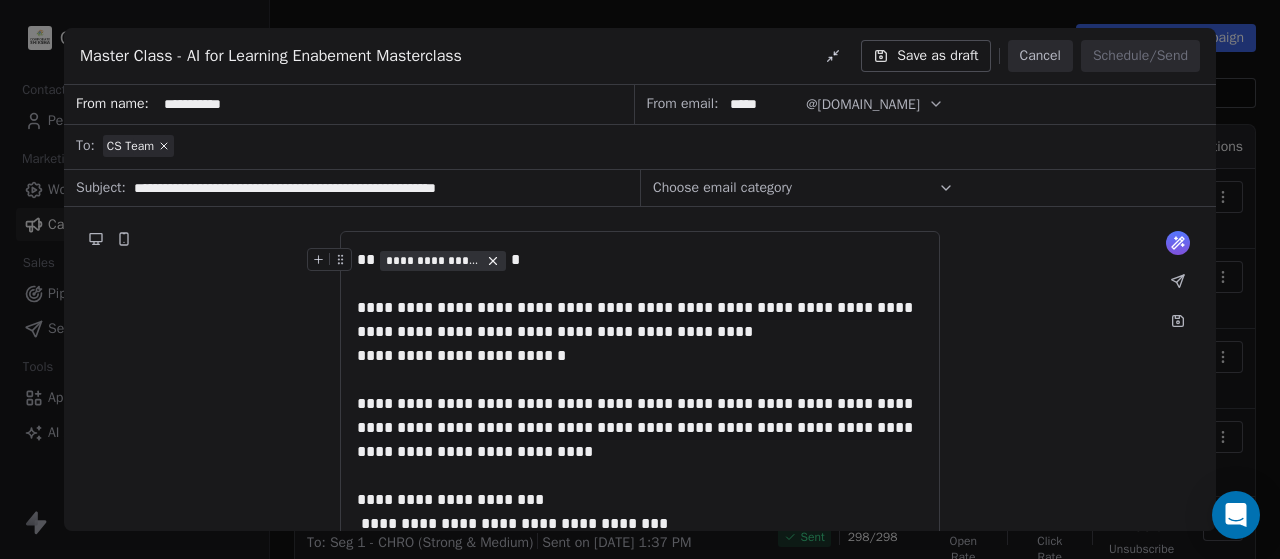 click on "**********" at bounding box center (433, 261) 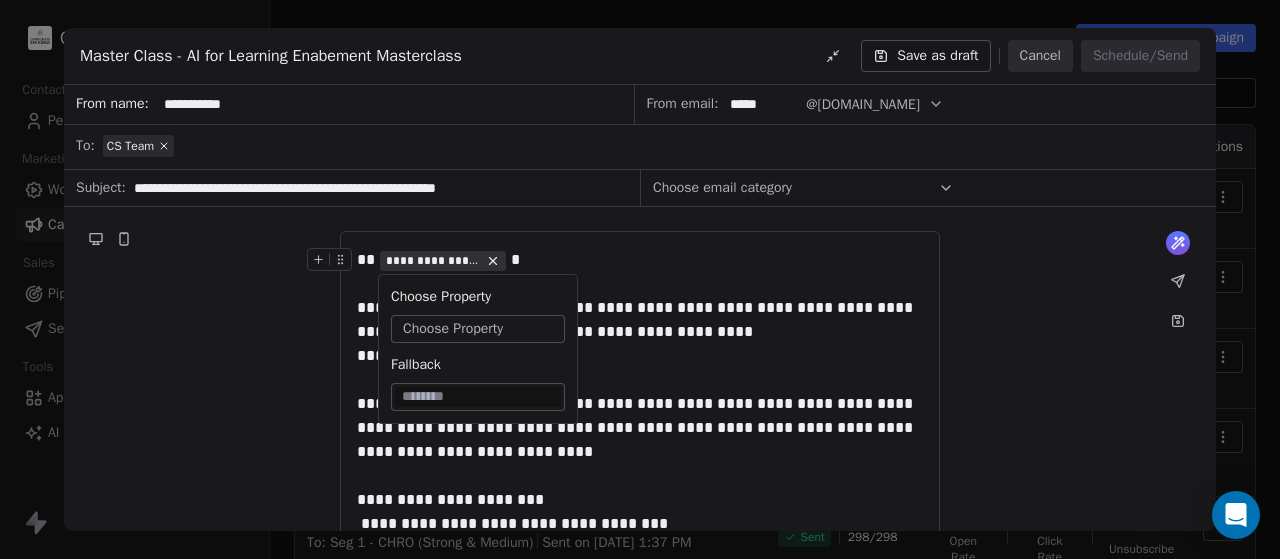 click on "Choose Property" at bounding box center (453, 329) 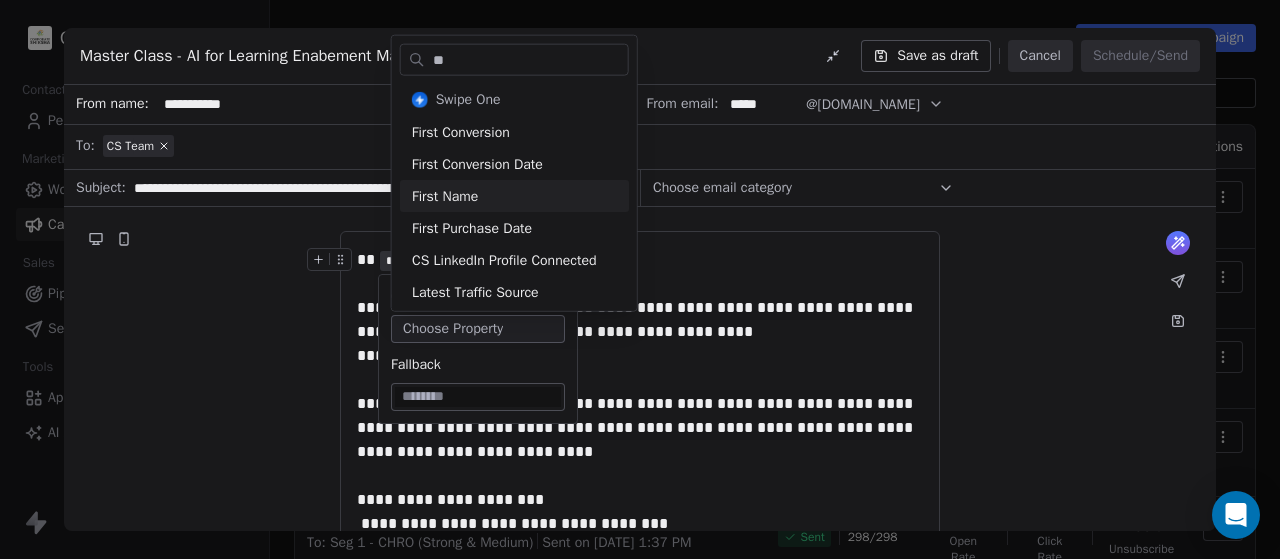 type on "**" 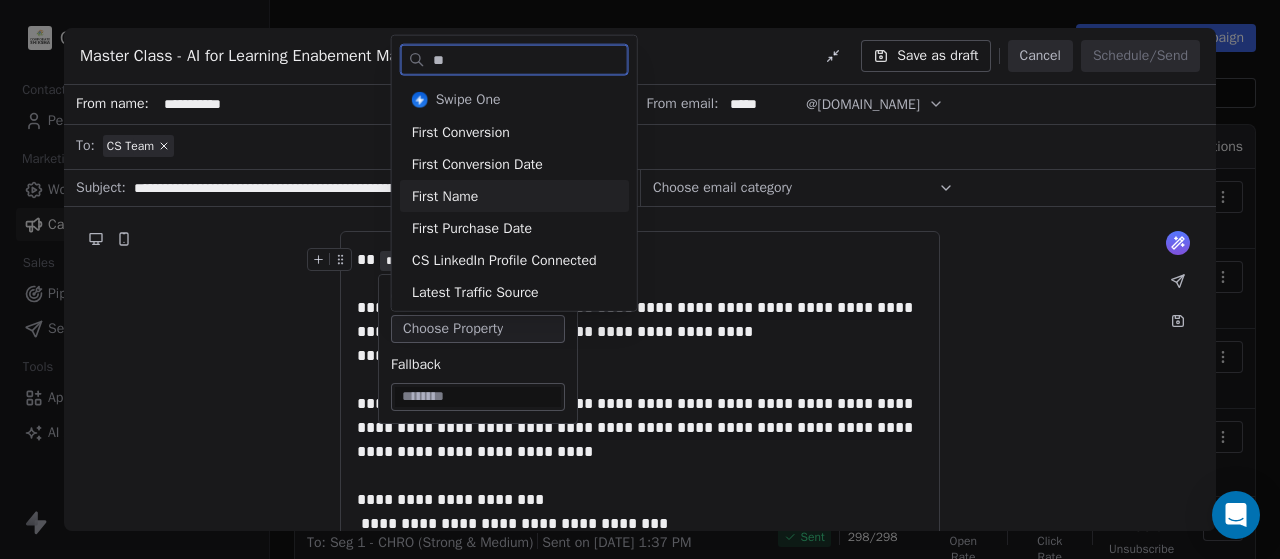 click on "First Name" at bounding box center [514, 196] 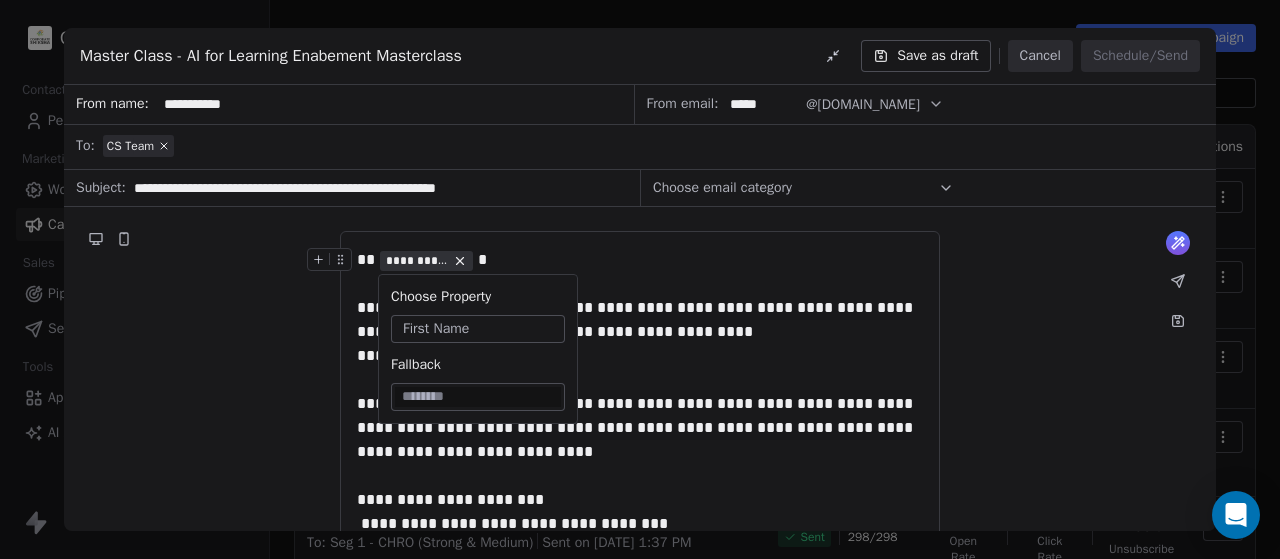 click at bounding box center [478, 397] 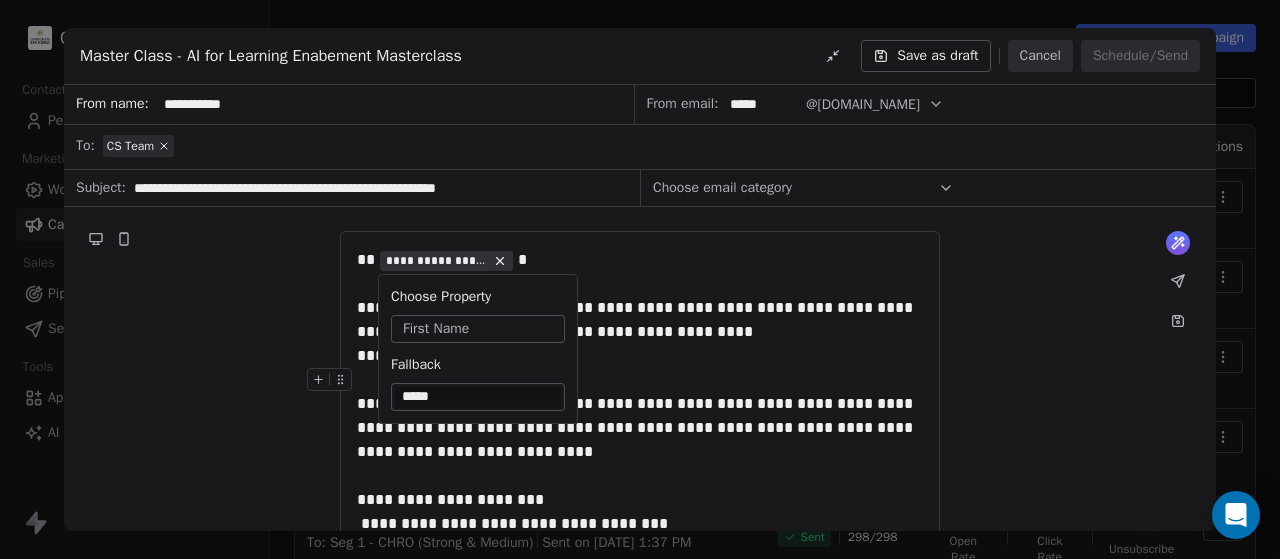 type on "*****" 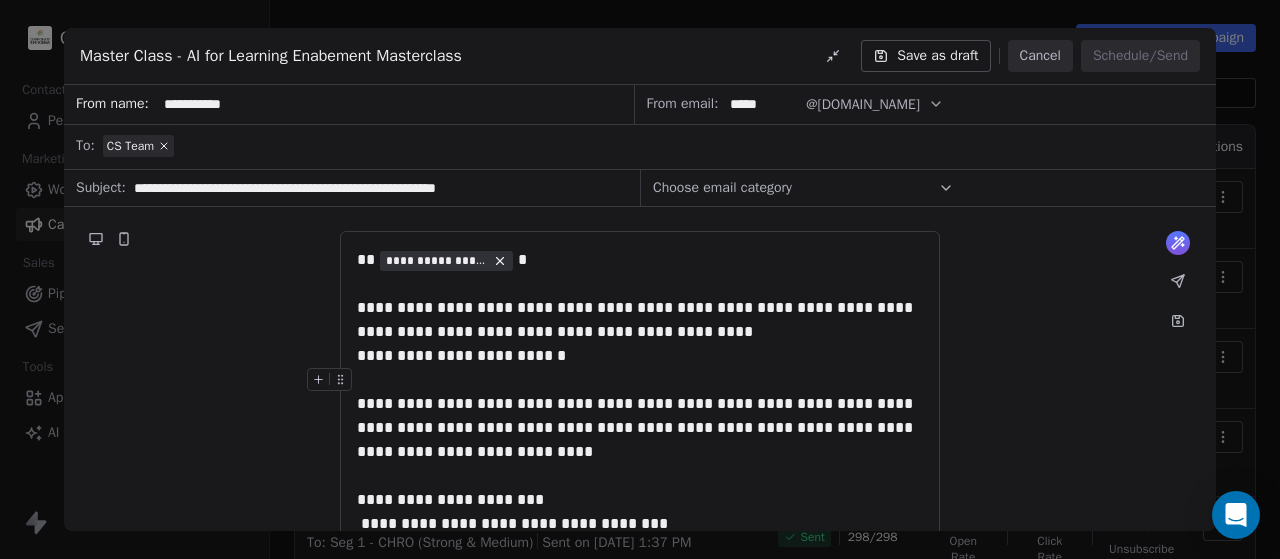 click on "**********" at bounding box center [640, 416] 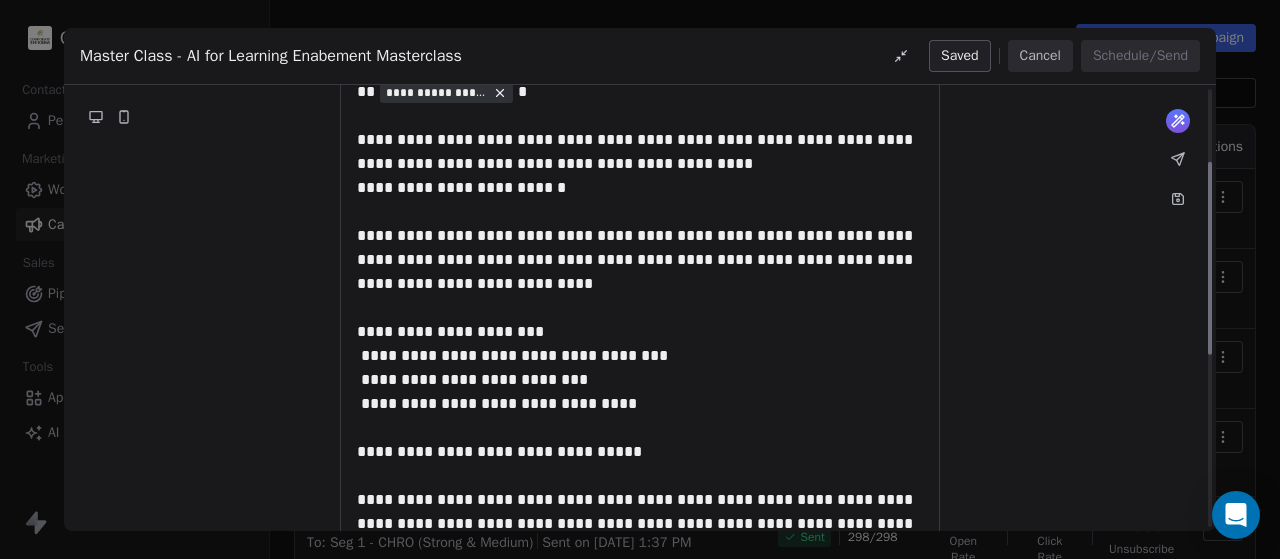 scroll, scrollTop: 0, scrollLeft: 0, axis: both 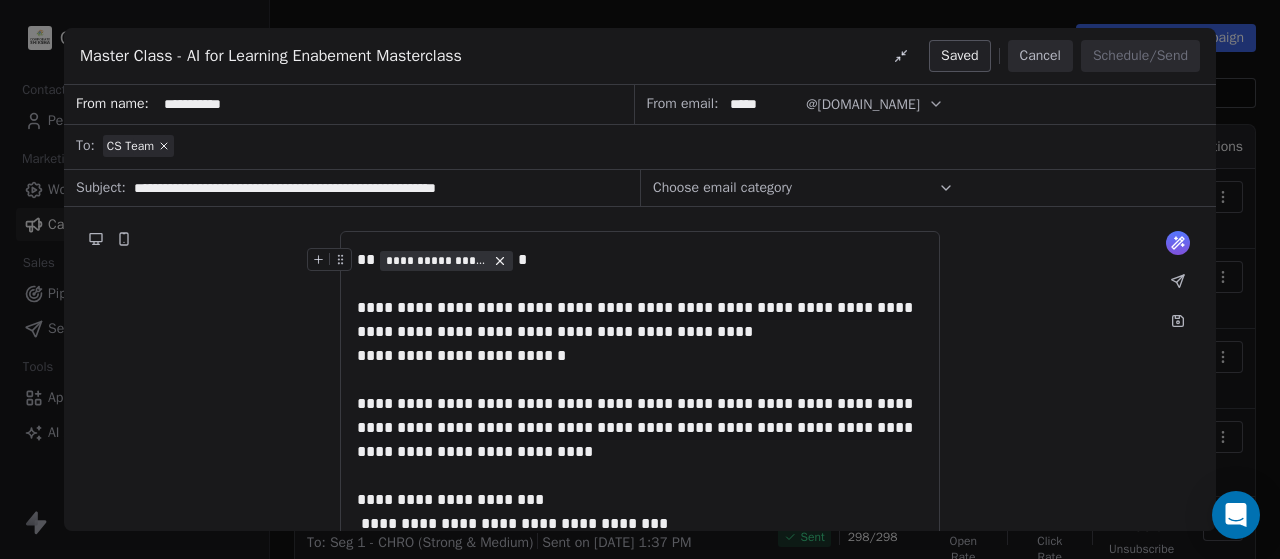 click on "**********" at bounding box center [640, 272] 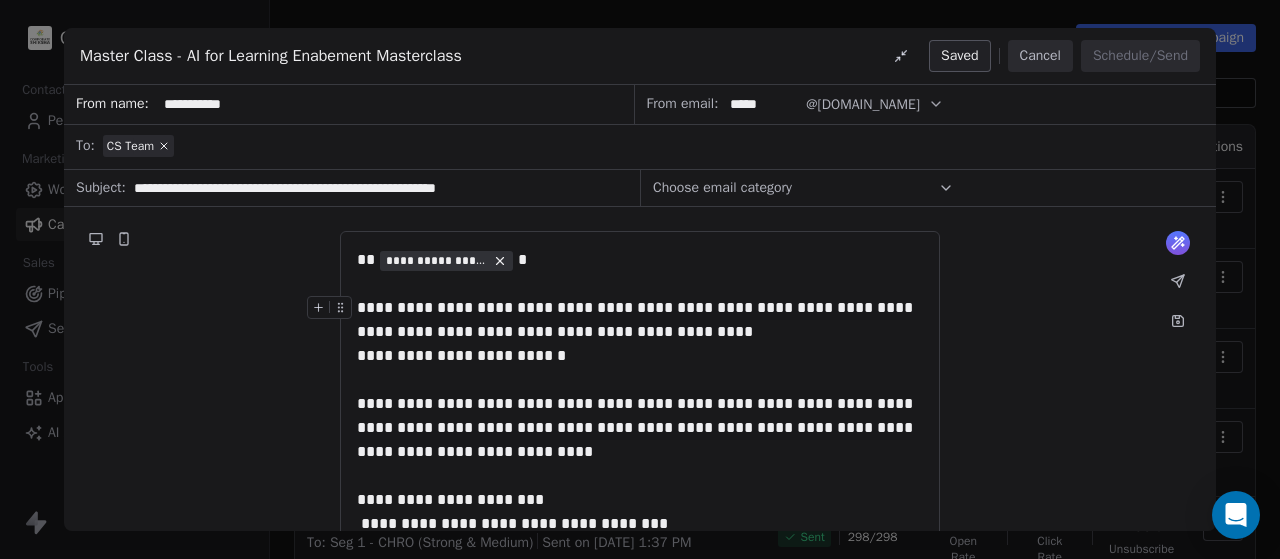 click on "**********" at bounding box center (640, 320) 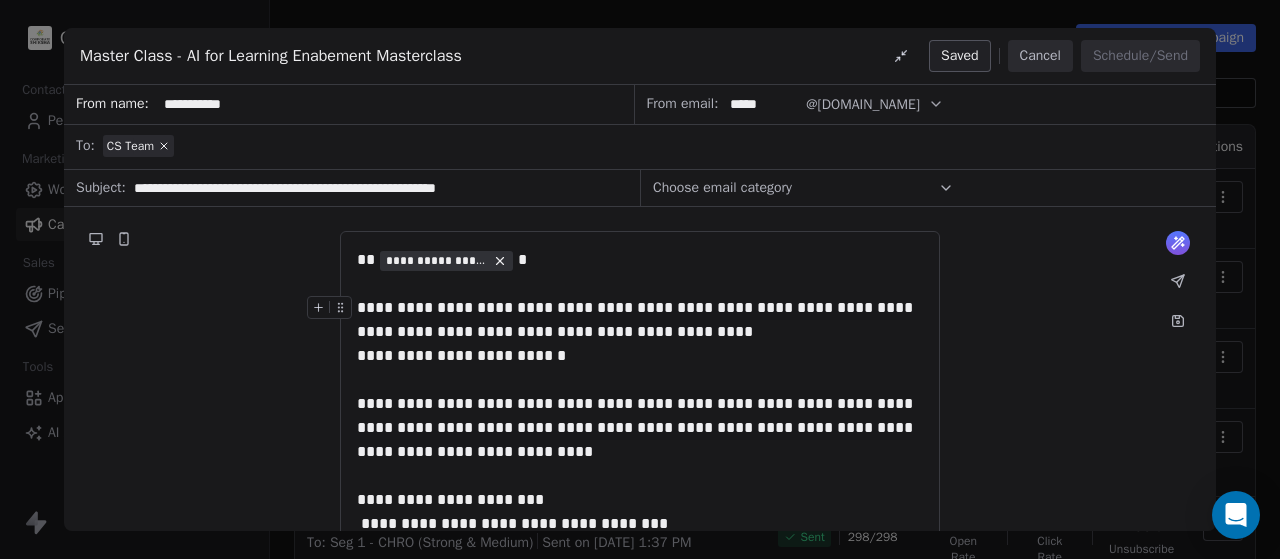 click on "**********" at bounding box center (640, 356) 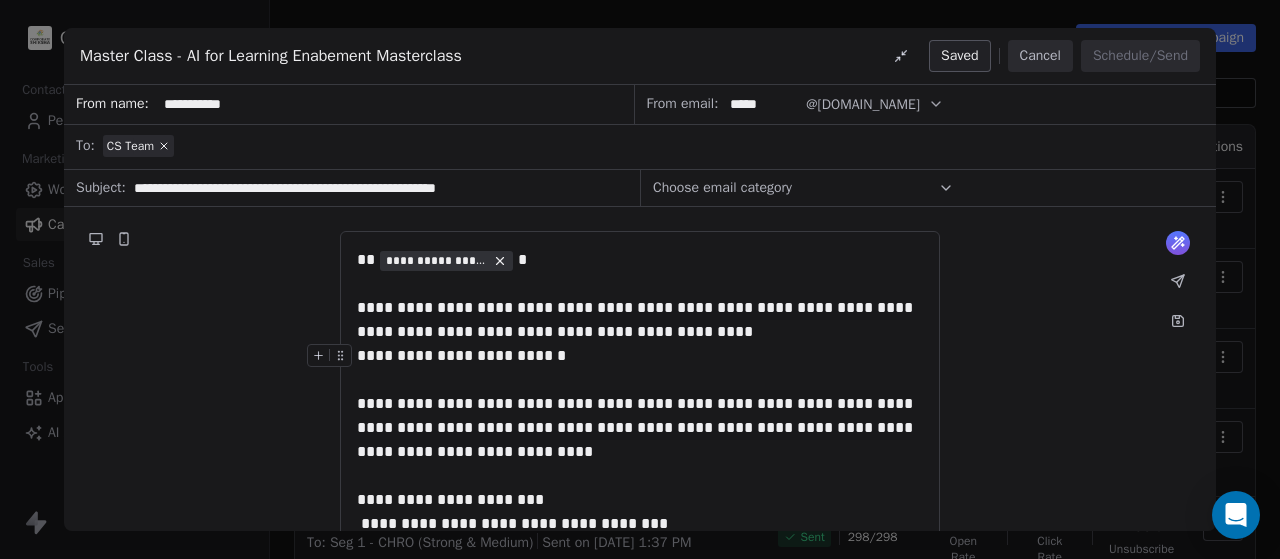click on "**********" at bounding box center (640, 356) 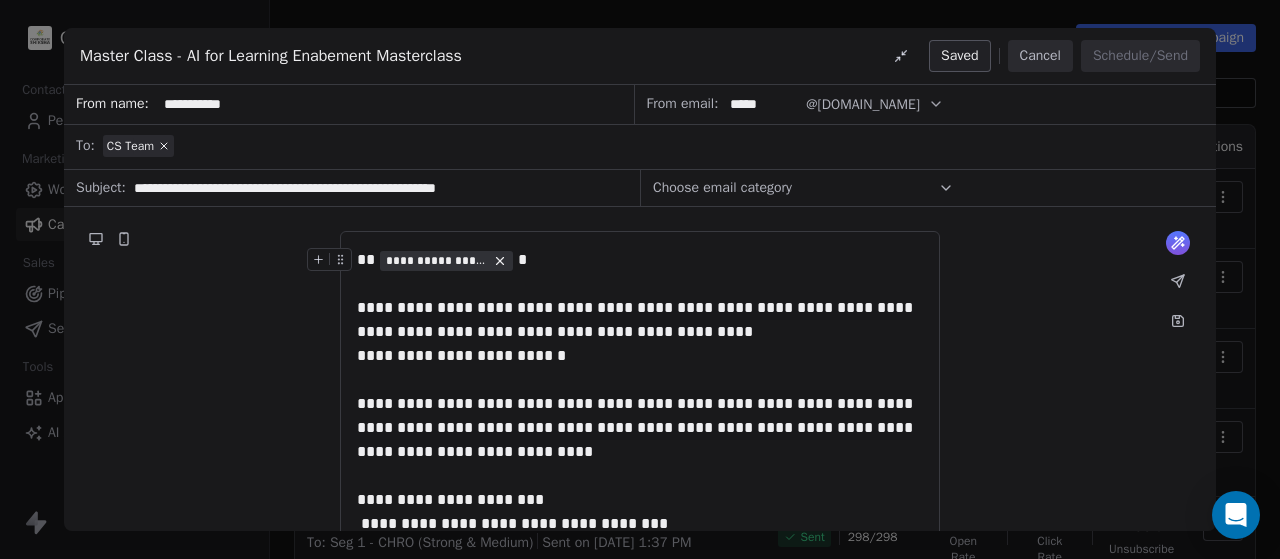 click on "Choose email category" at bounding box center [722, 188] 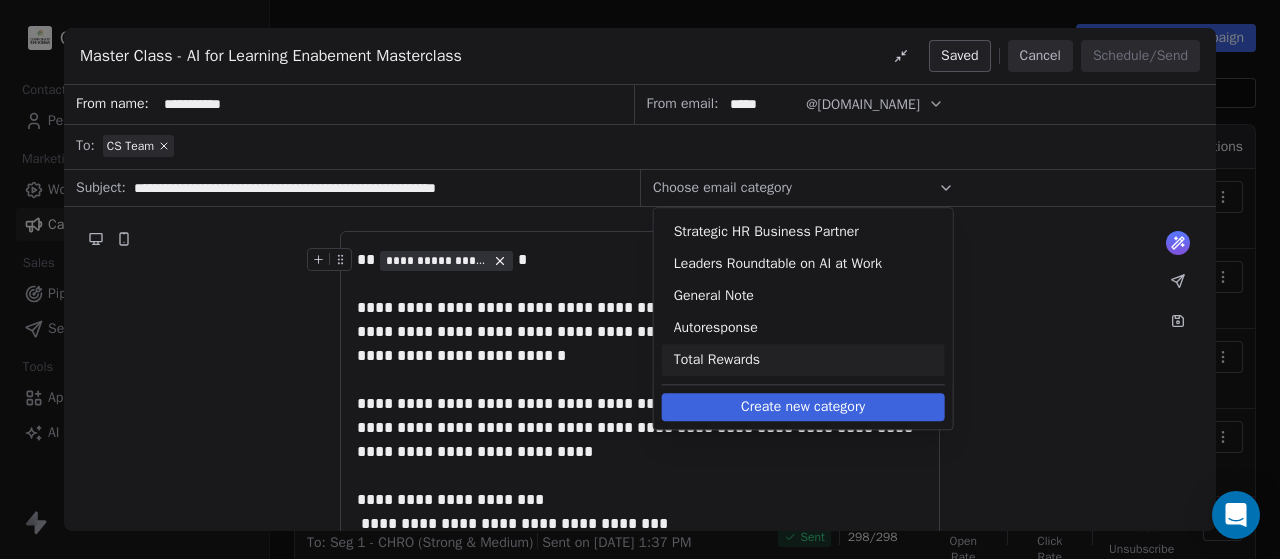 click on "Create new category" at bounding box center (803, 407) 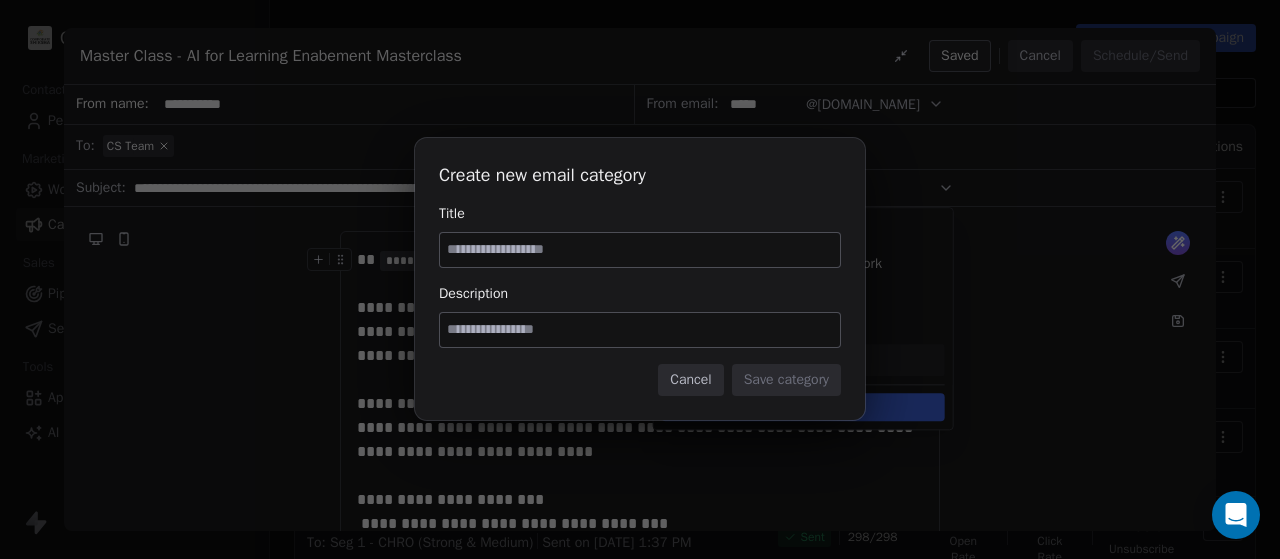 click at bounding box center (640, 250) 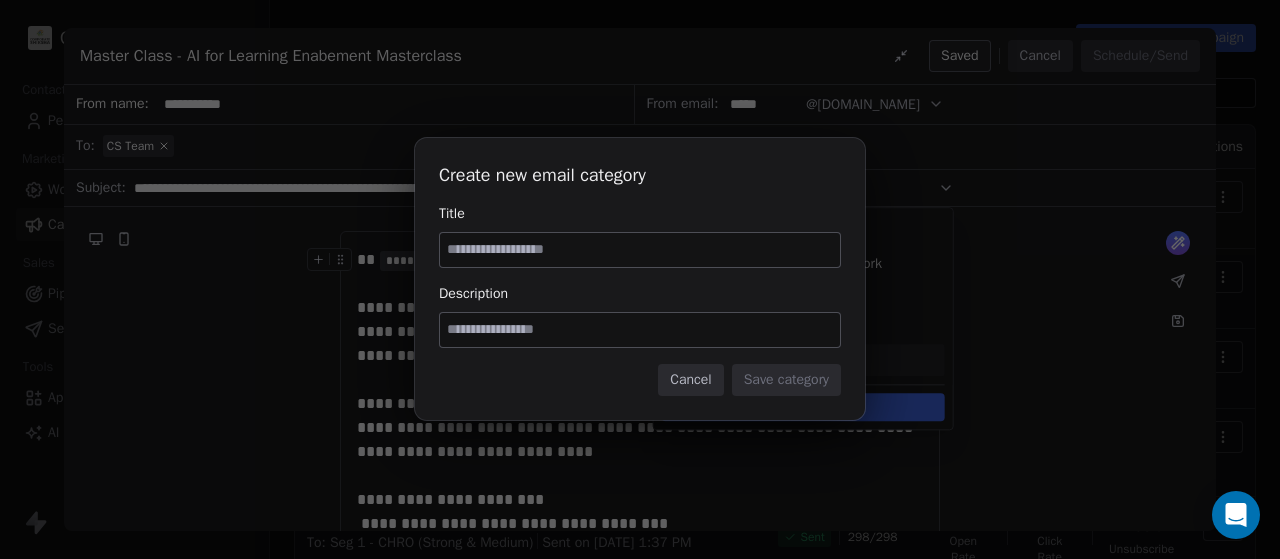 paste on "**********" 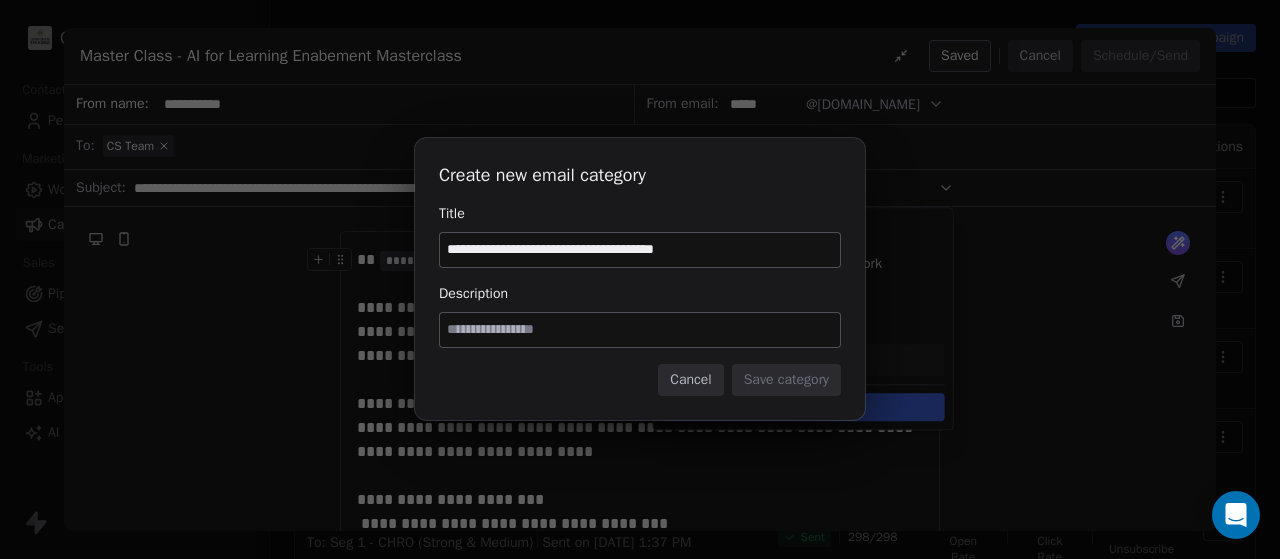 type on "**********" 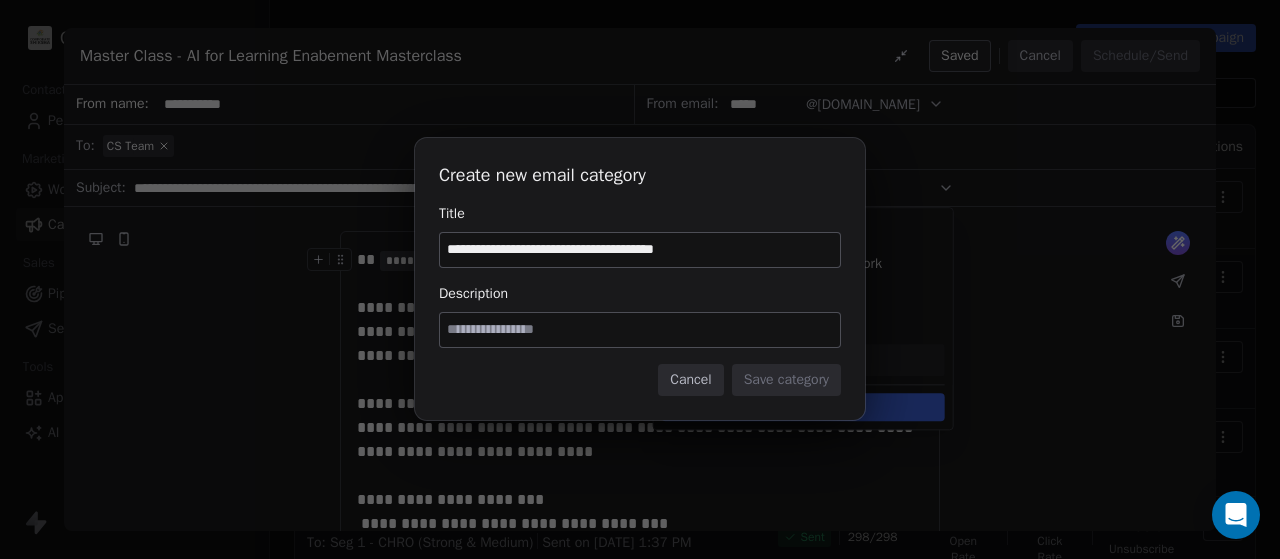 click on "Cancel" at bounding box center (690, 380) 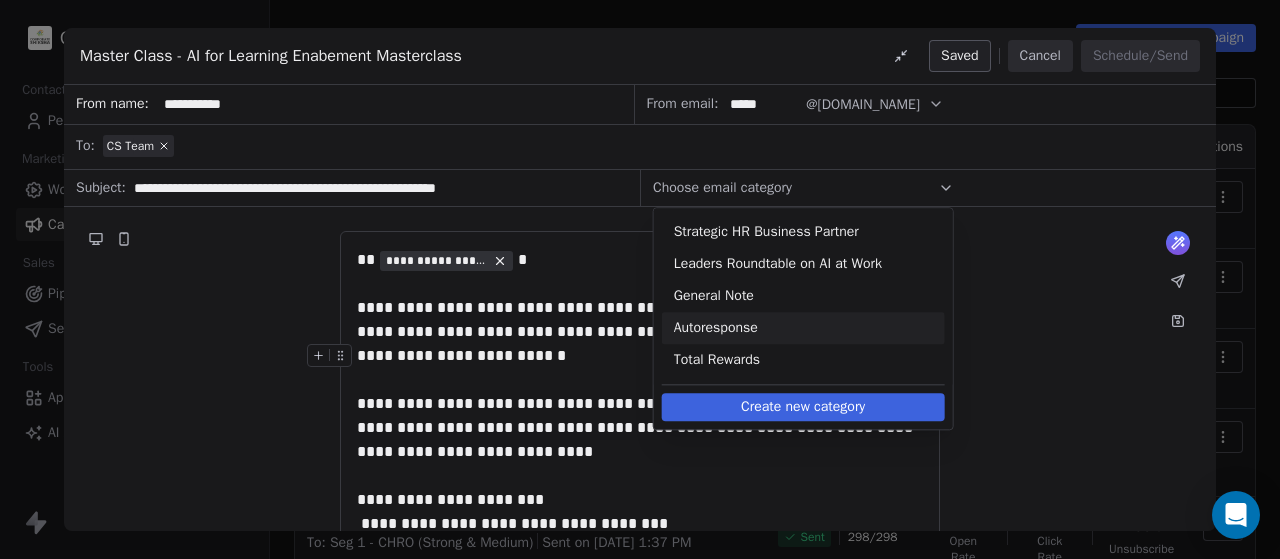 click on "**********" at bounding box center (640, 654) 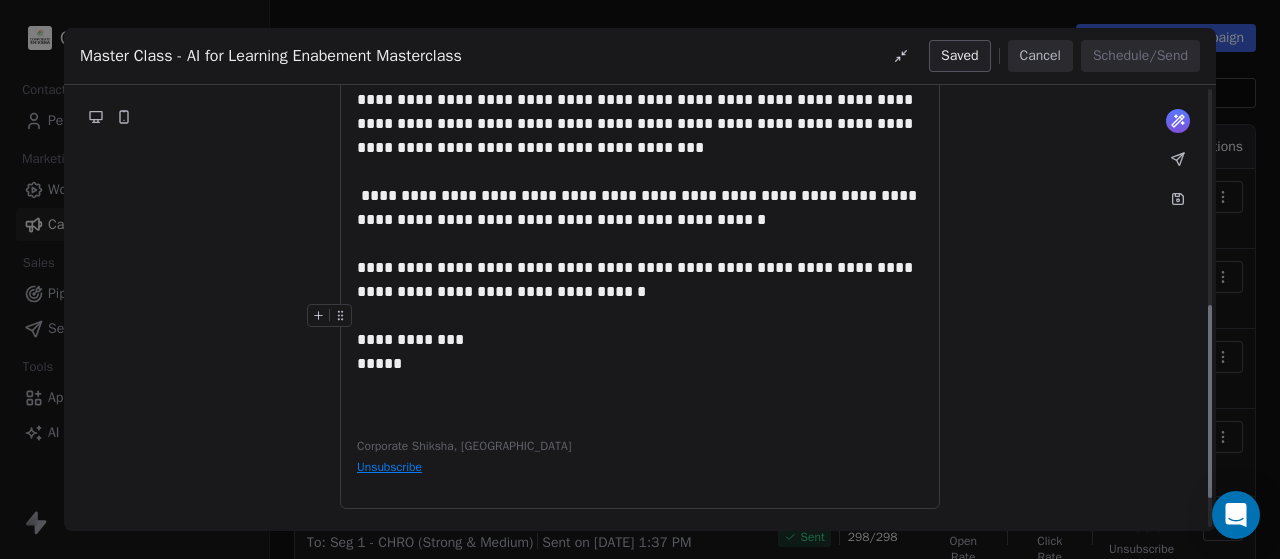 scroll, scrollTop: 0, scrollLeft: 0, axis: both 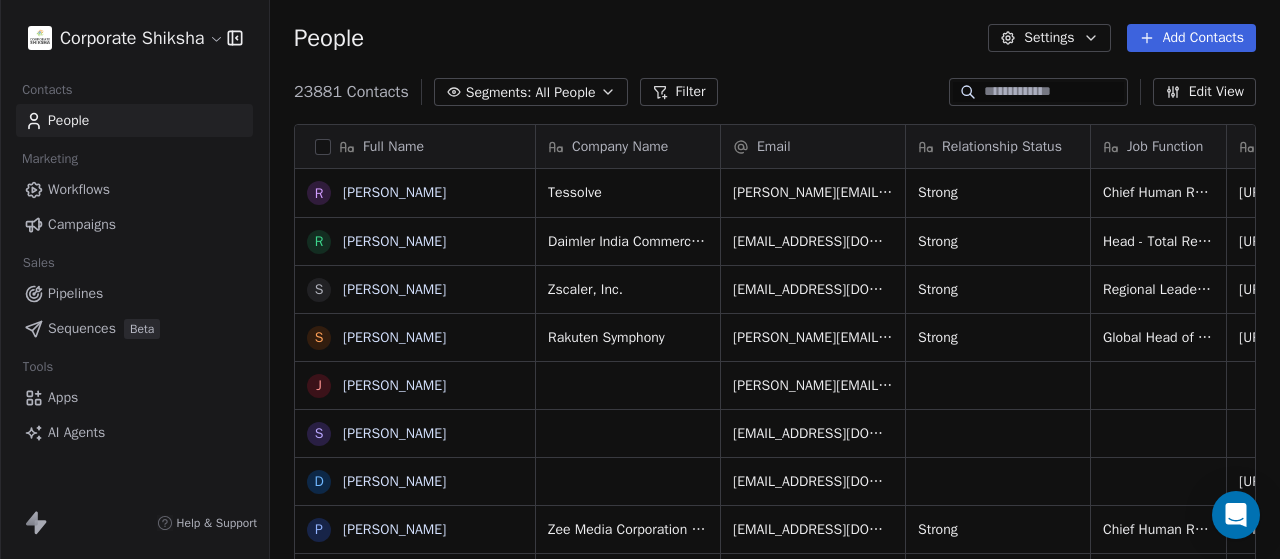 click on "Campaigns" at bounding box center (82, 224) 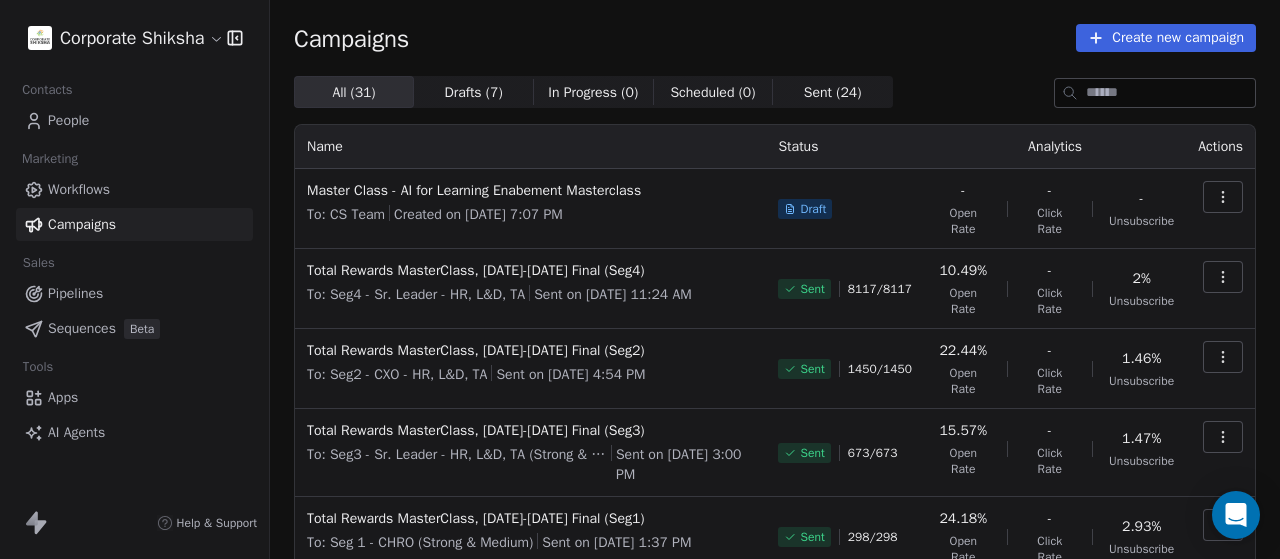 click on "Sent on [DATE] 11:24 AM" at bounding box center (613, 295) 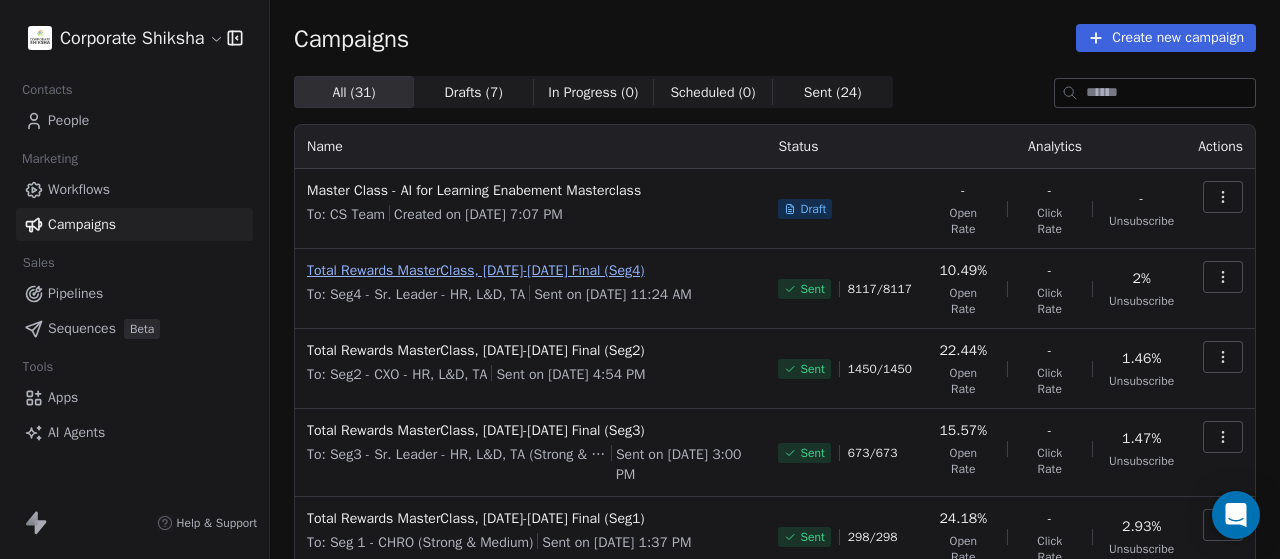 drag, startPoint x: 468, startPoint y: 282, endPoint x: 471, endPoint y: 267, distance: 15.297058 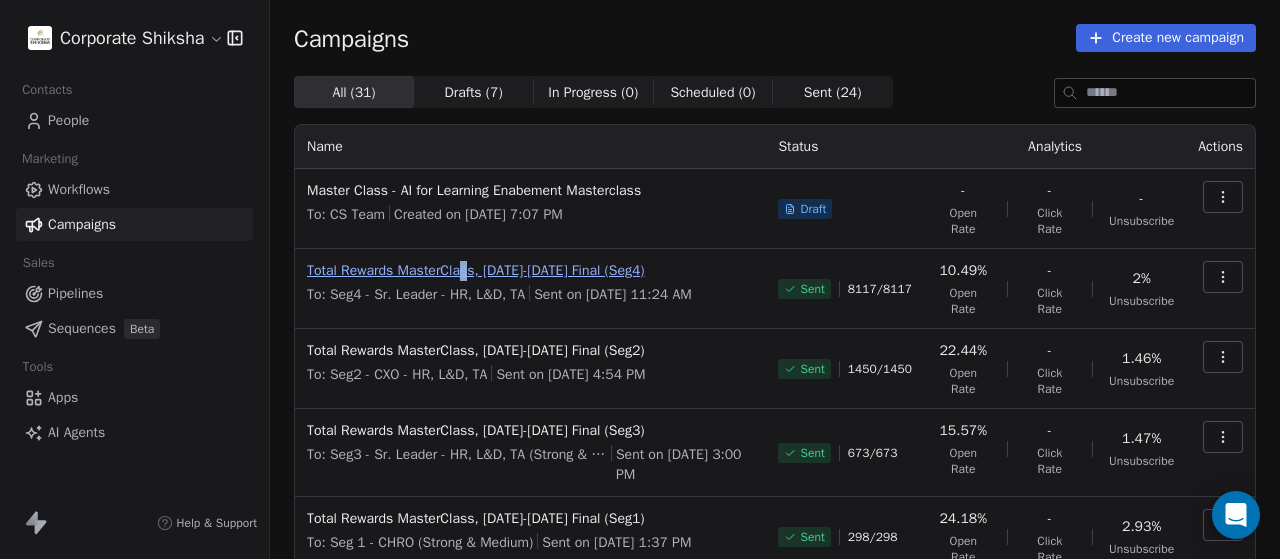 click on "Total Rewards MasterClass, [DATE]-[DATE] Final (Seg4)" at bounding box center (530, 271) 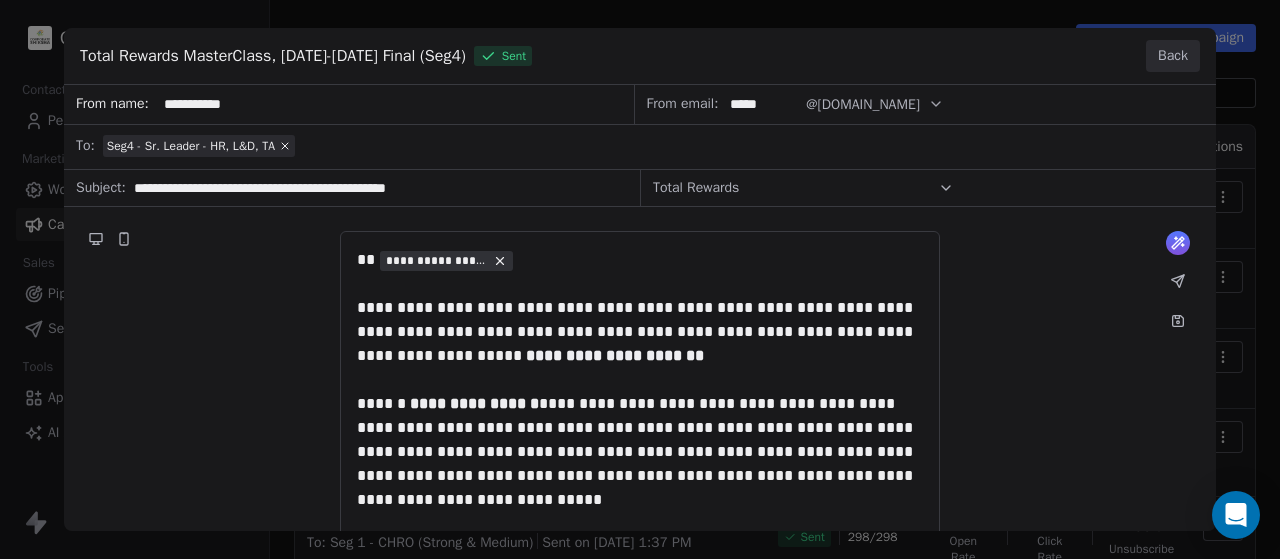 click on "**********" at bounding box center (640, 620) 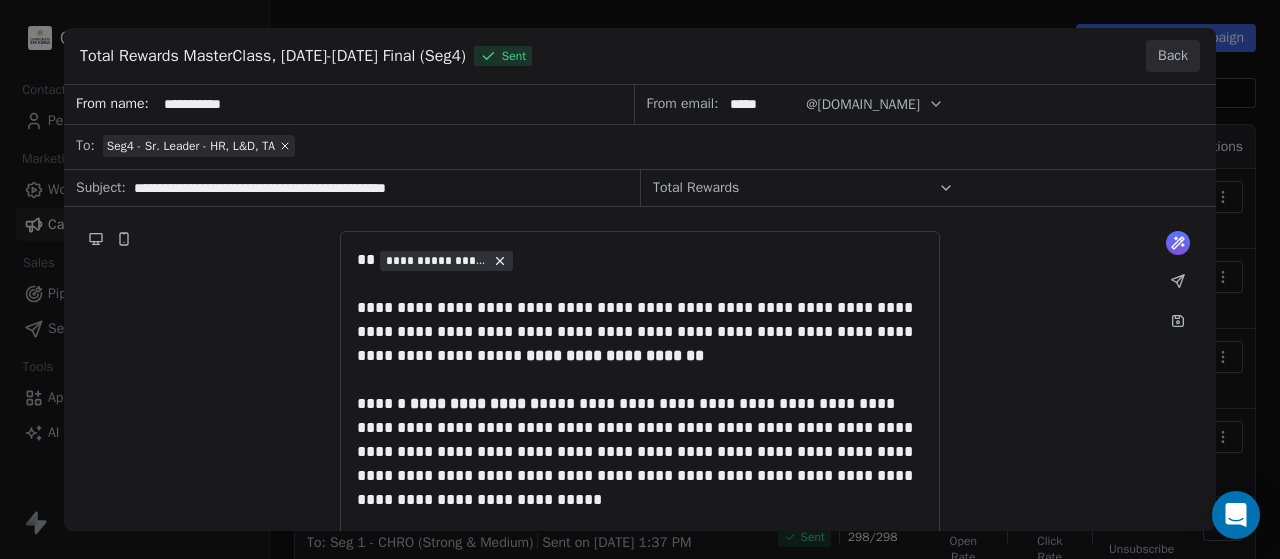 click on "**********" at bounding box center (640, 620) 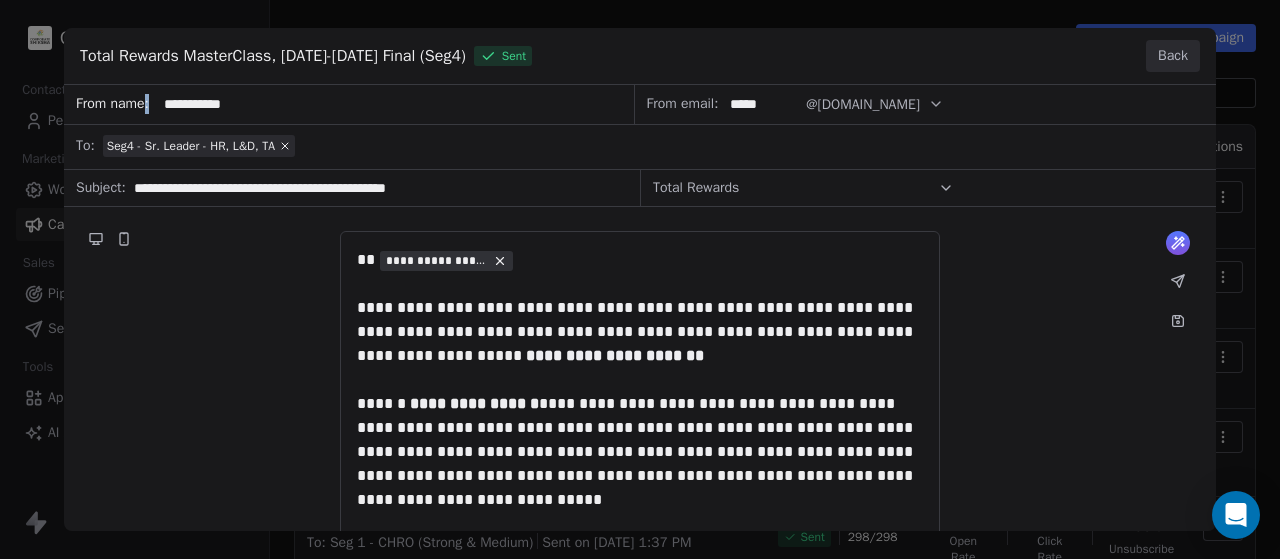 click on "**********" at bounding box center (640, 620) 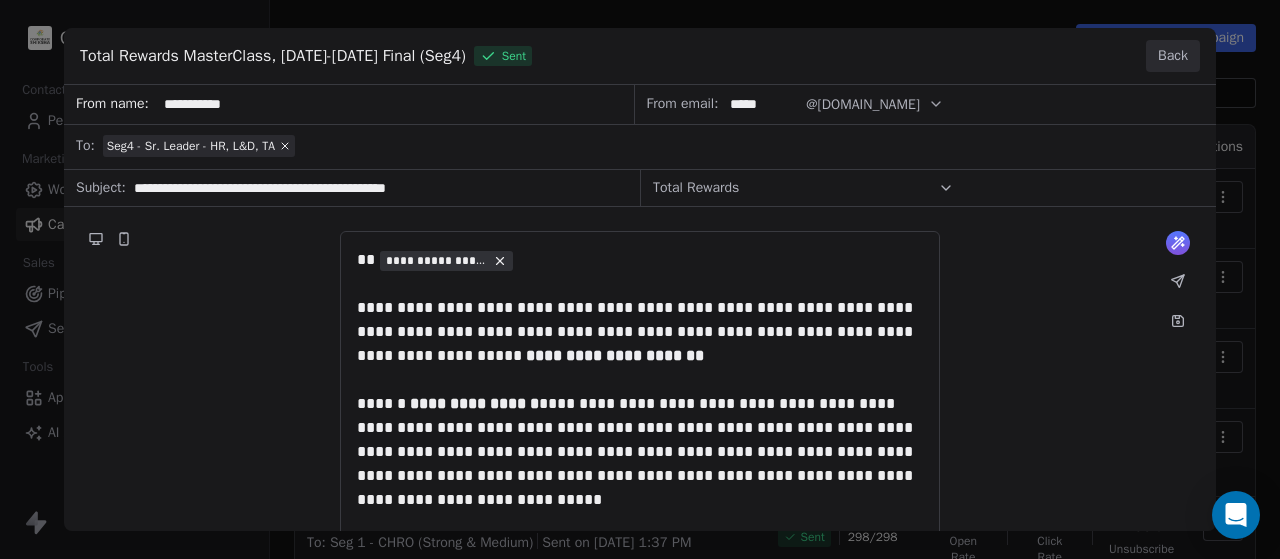 drag, startPoint x: 165, startPoint y: 103, endPoint x: 246, endPoint y: 95, distance: 81.394104 